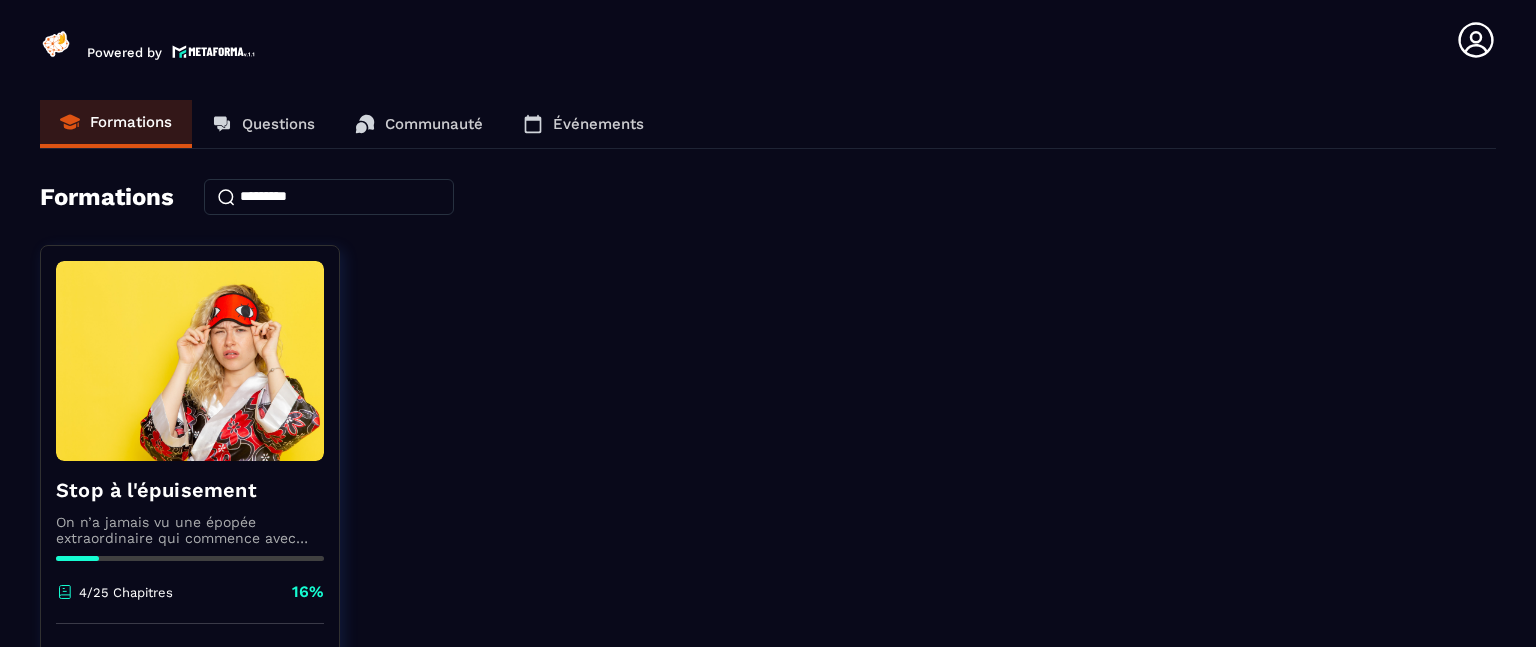 scroll, scrollTop: 0, scrollLeft: 0, axis: both 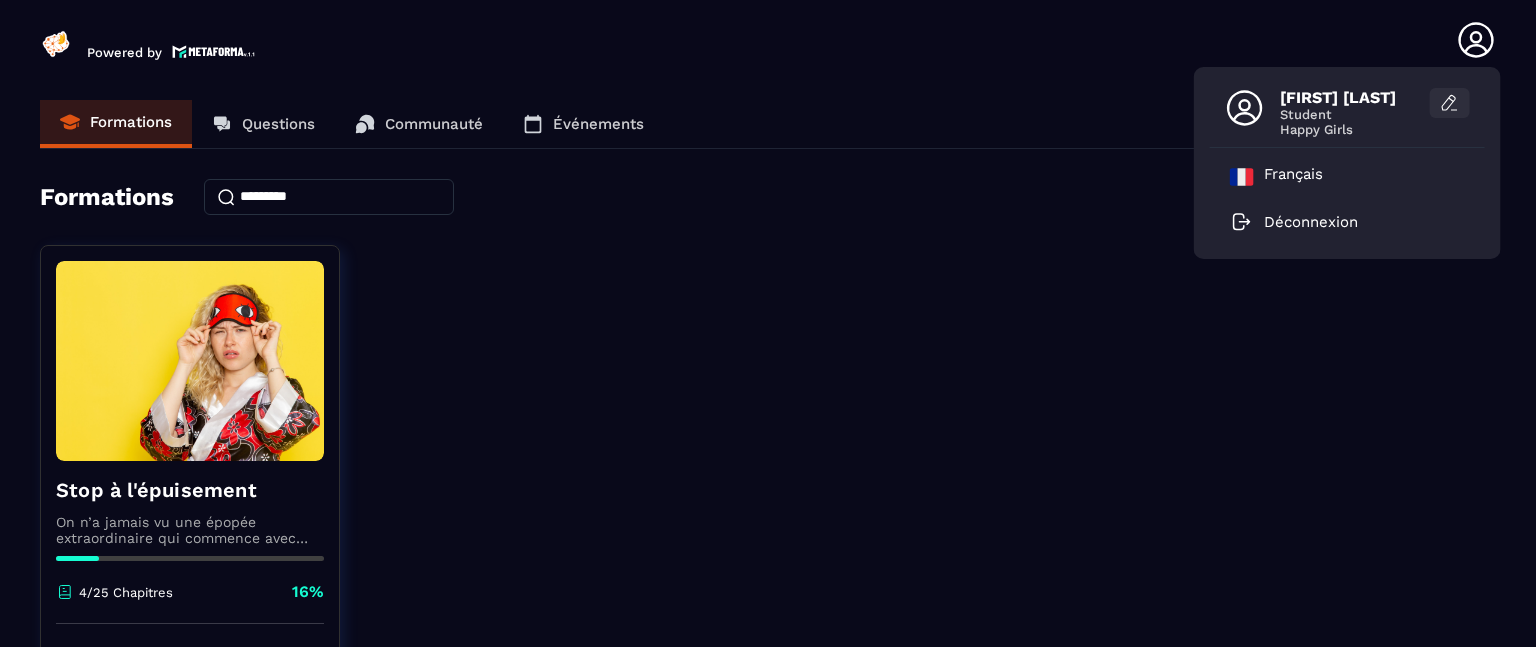 click 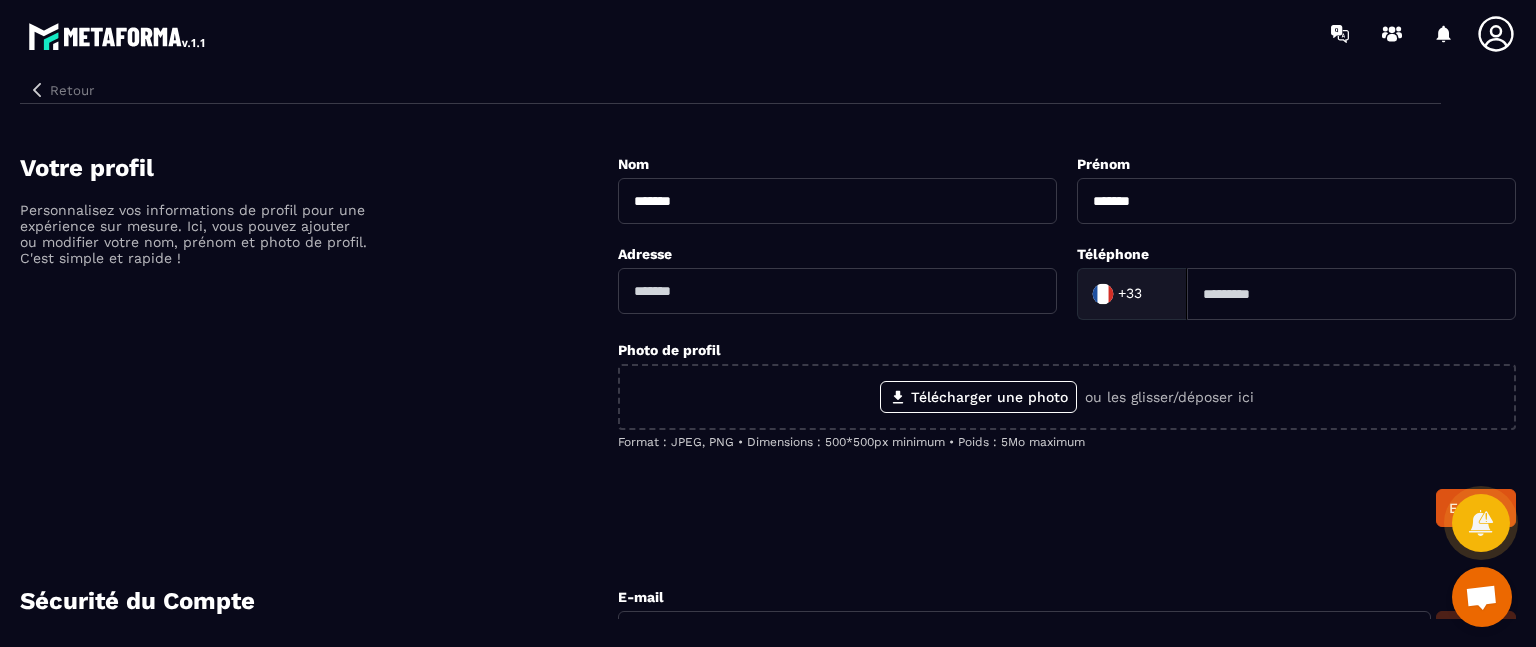 click on "Retour" at bounding box center [61, 90] 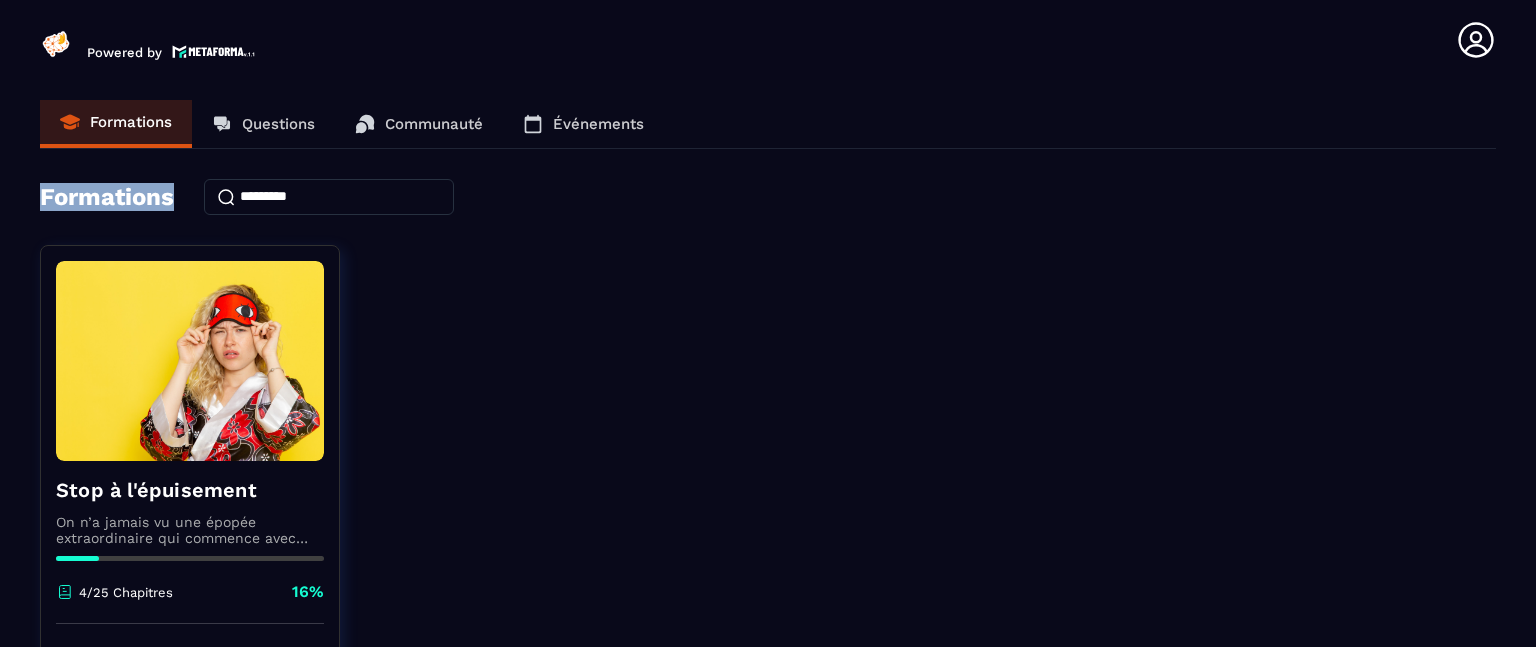 drag, startPoint x: 1535, startPoint y: 128, endPoint x: 1531, endPoint y: 157, distance: 29.274563 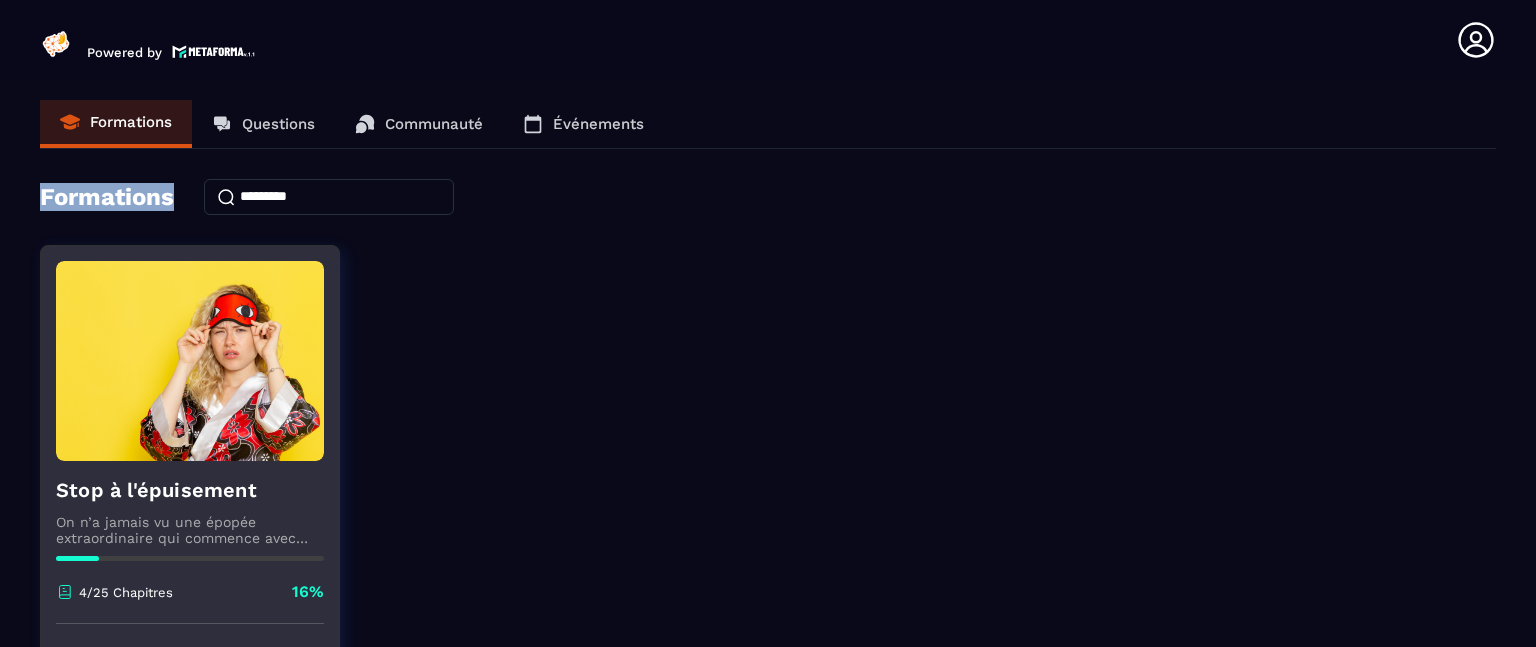 click on "Stop à l'épuisement On n’a jamais vu une épopée extraordinaire qui commence avec une héroïne qui n’a pas le temps, l’énergie ou la motivation avant même de débuter son voyage !
Il est temps de redonner un max de “peps” au personnage principal de ton histoire afin que ton récit parte du bon pied… 👣 4/25 Chapitres 16%" at bounding box center (190, 542) 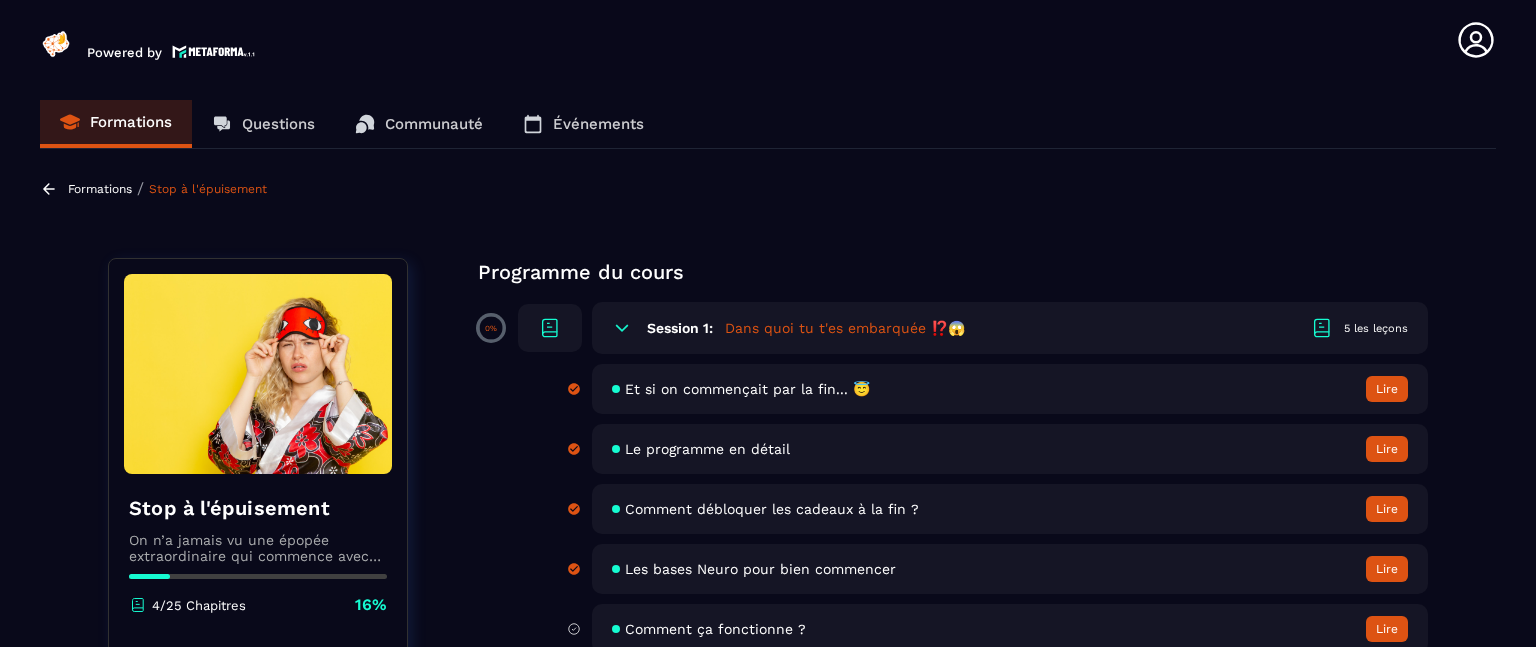 click 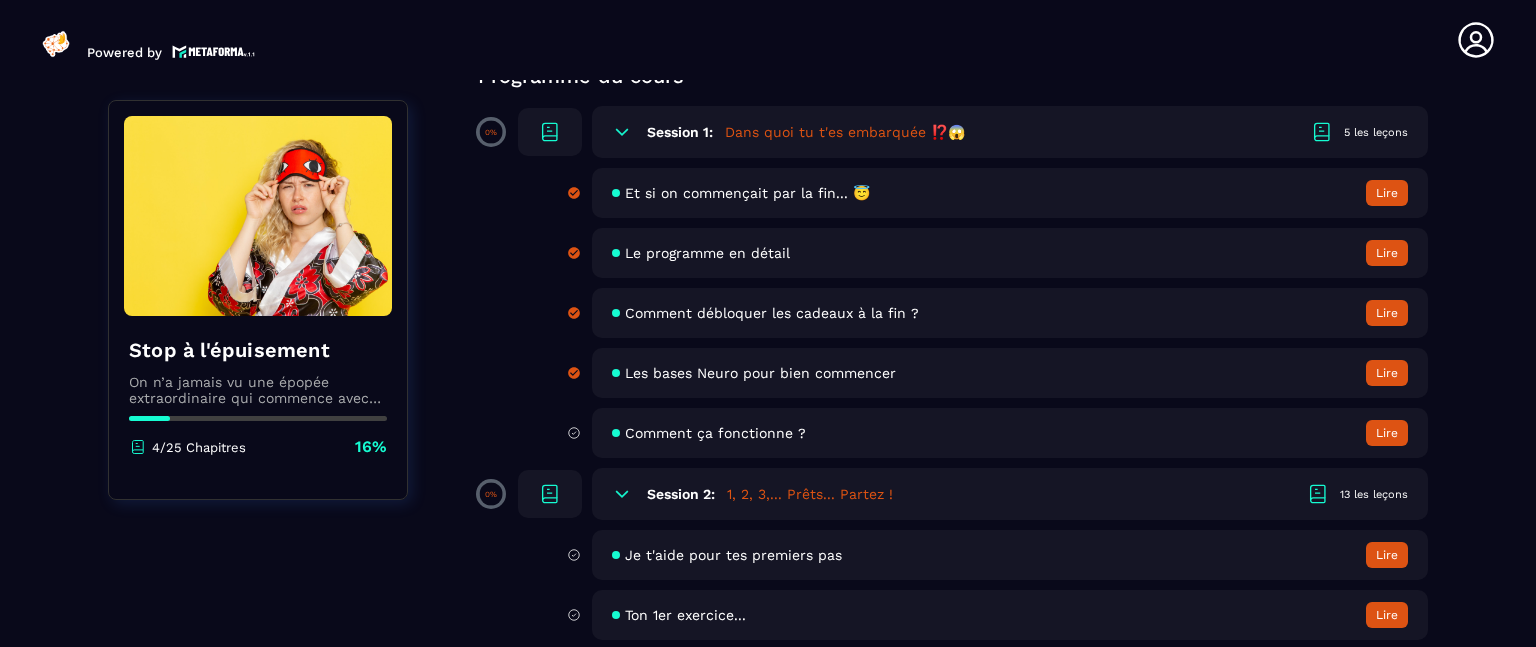 scroll, scrollTop: 200, scrollLeft: 0, axis: vertical 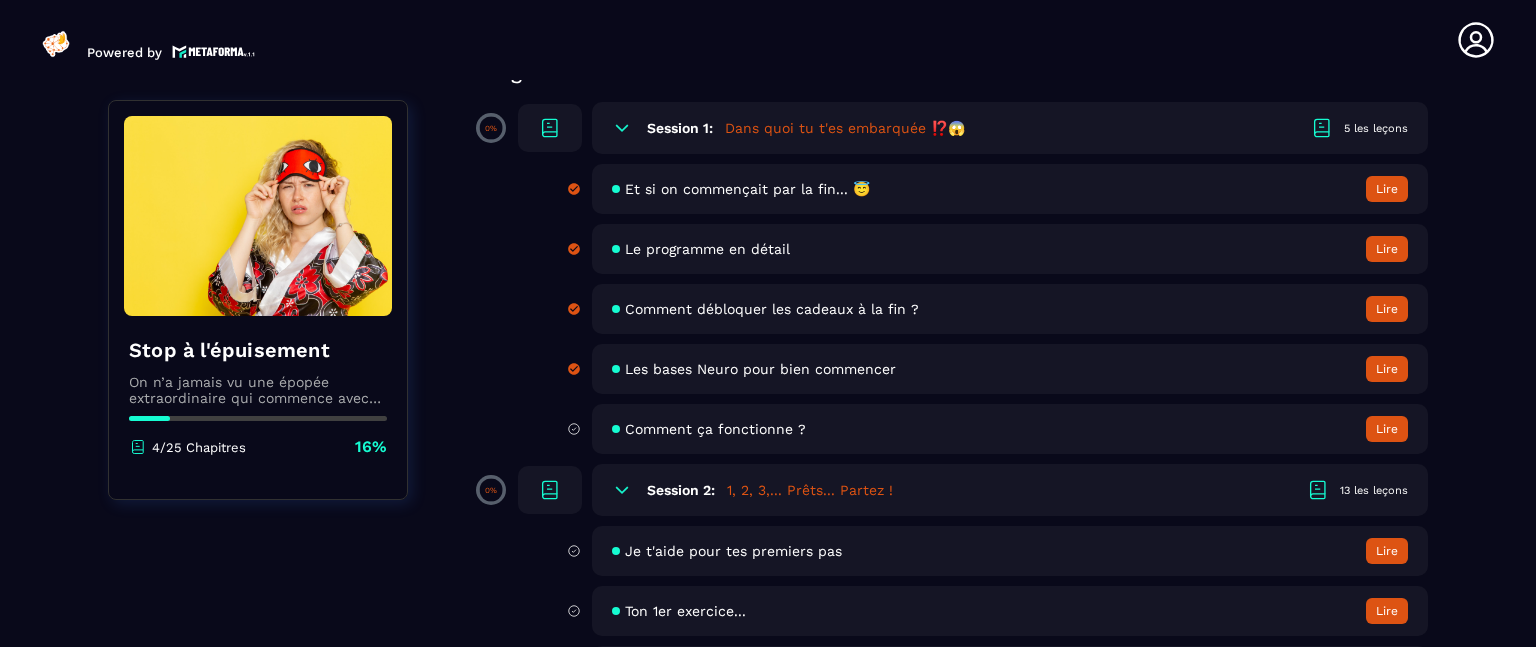 click on "Lire" at bounding box center [1387, 369] 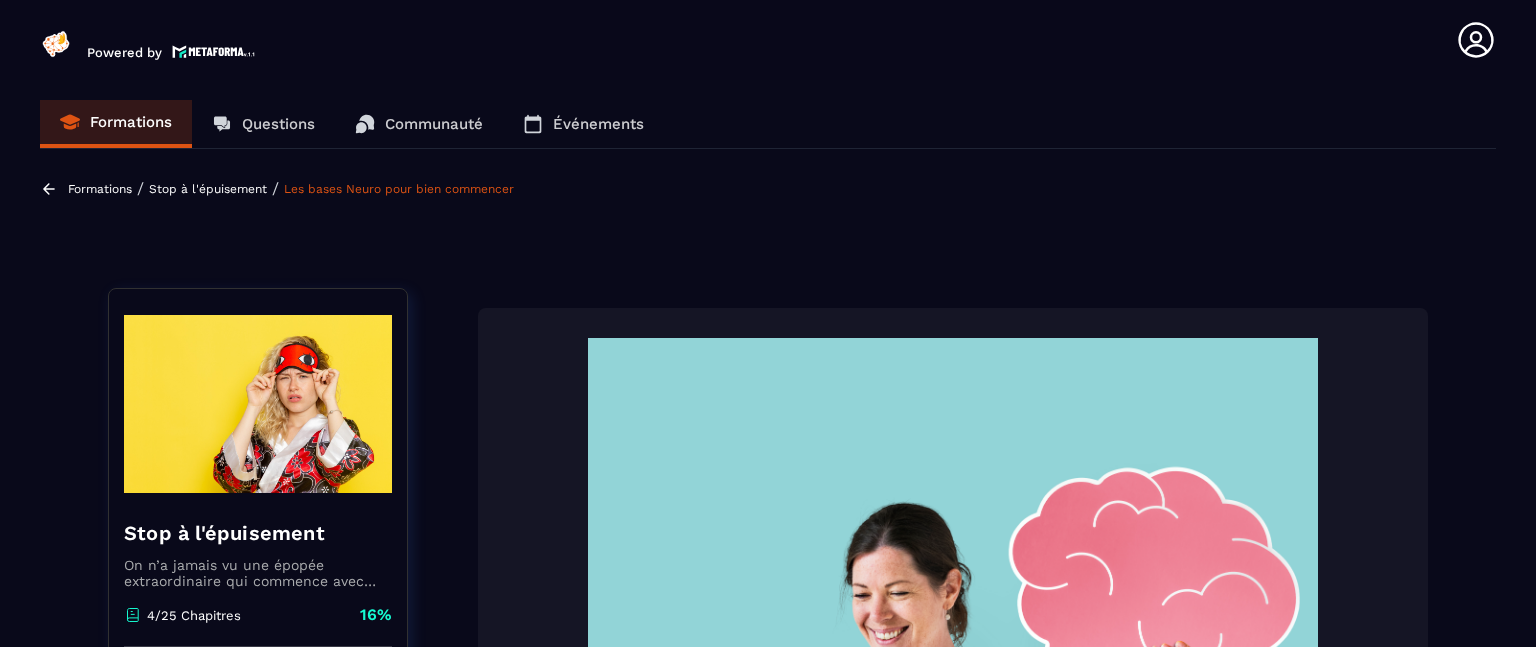 scroll, scrollTop: 199, scrollLeft: 0, axis: vertical 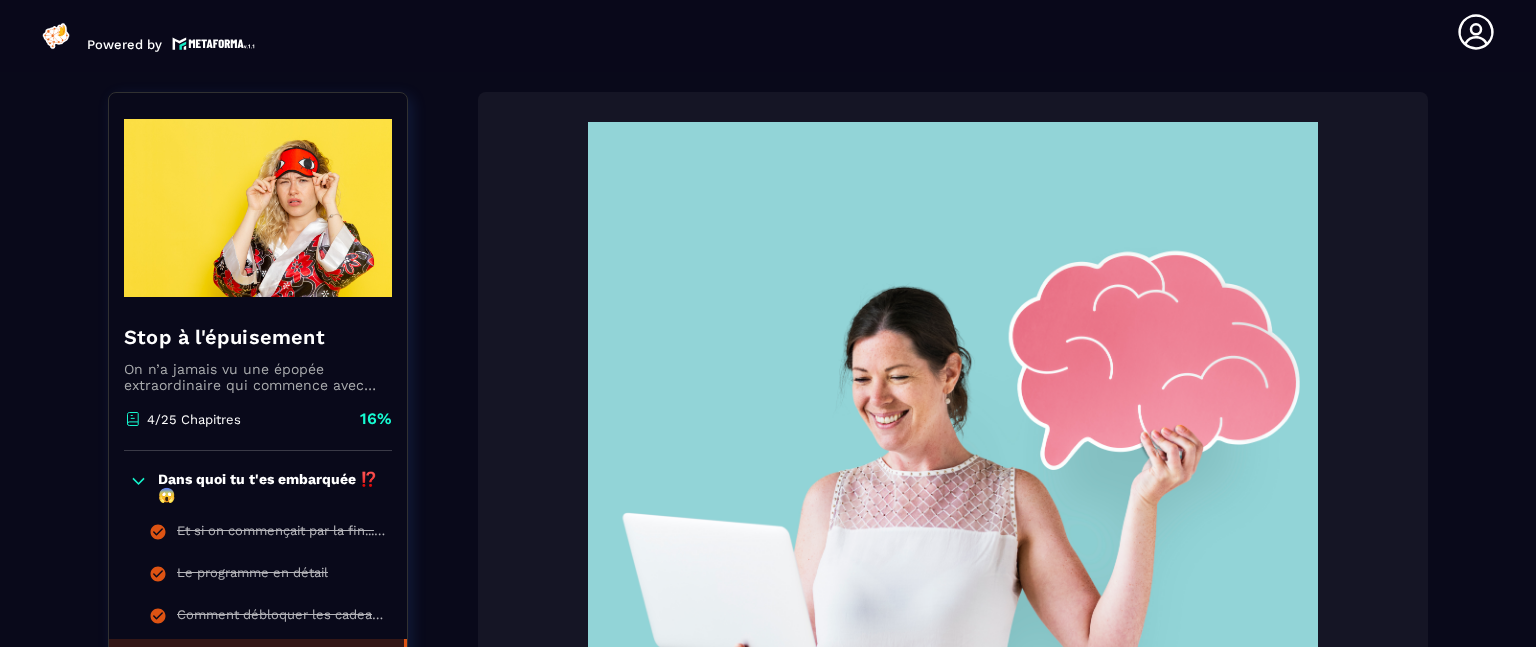 click on "Formations Questions Communauté Événements Formations / Stop à l'épuisement / Les bases Neuro pour bien commencer Stop à l'épuisement On n’a jamais vu une épopée extraordinaire qui commence avec une héroïne qui n’a pas le temps, l’énergie ou la motivation avant même de débuter son voyage !
Il est temps de redonner un max de “peps” au personnage principal de ton histoire afin que ton récit parte du bon pied… 👣 4/25 Chapitres 16%  Dans quoi tu t'es embarquée ⁉️😱 Et si on commençait par la fin... 😇 Le programme en détail Comment débloquer les cadeaux à la fin ? Les bases Neuro pour bien commencer Comment ça fonctionne ? 1, 2, 3,... Prêts... Partez ! Finis ? Stop à l'épuisement 4/25 Chapitres 16%  Dans quoi tu t'es embarquée ⁉️😱 Et si on commençait par la fin... 😇 Le programme en détail Comment débloquer les cadeaux à la fin ? Les bases Neuro pour bien commencer Comment ça fonctionne ? 1, 2, 3,... Prêts... Partez ! Finis ? (les voies neuronales)" 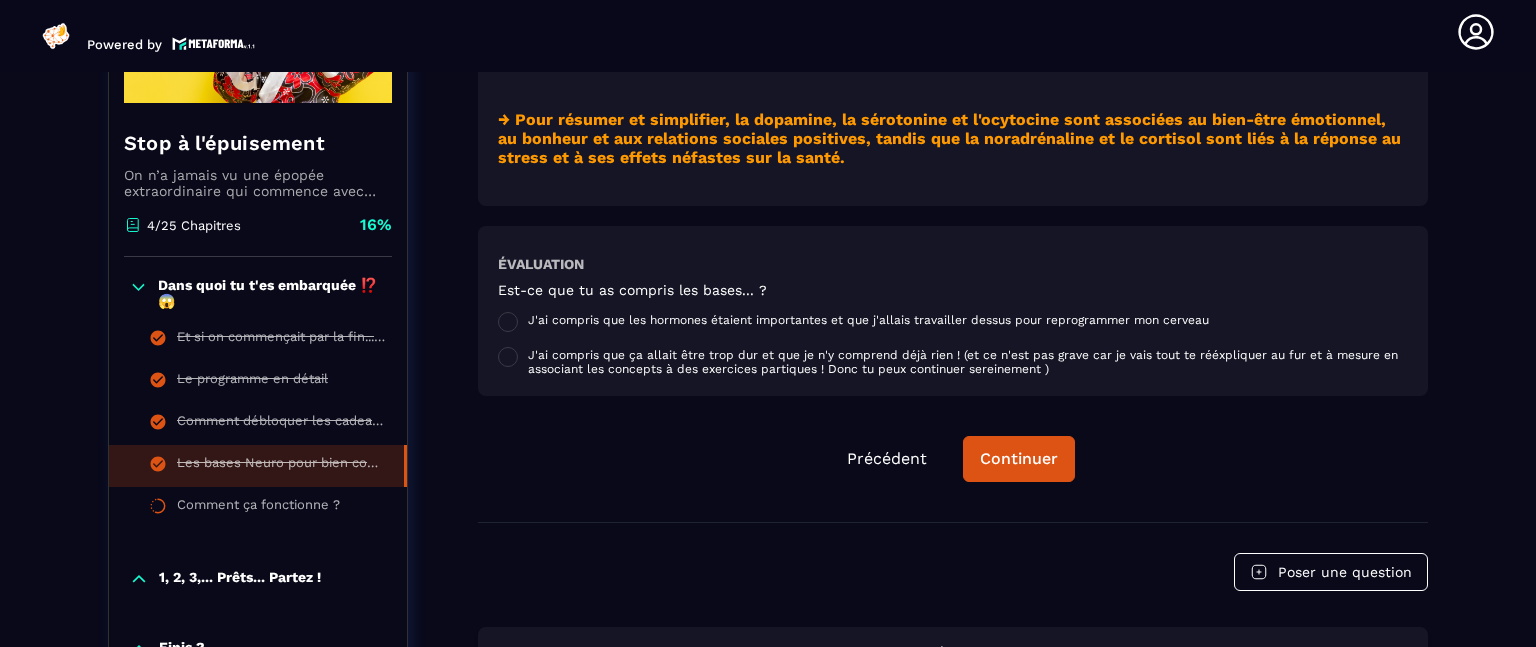 scroll, scrollTop: 2128, scrollLeft: 0, axis: vertical 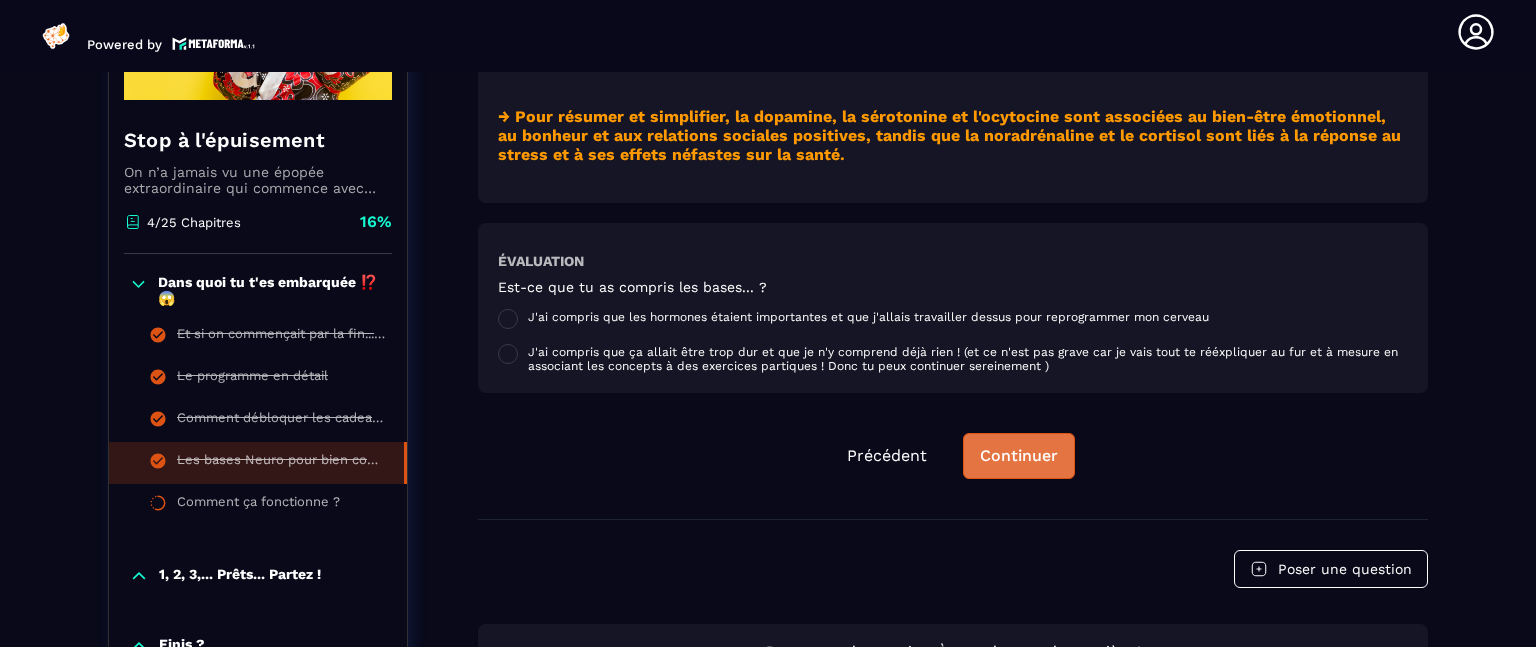 click on "Continuer" at bounding box center [1019, 456] 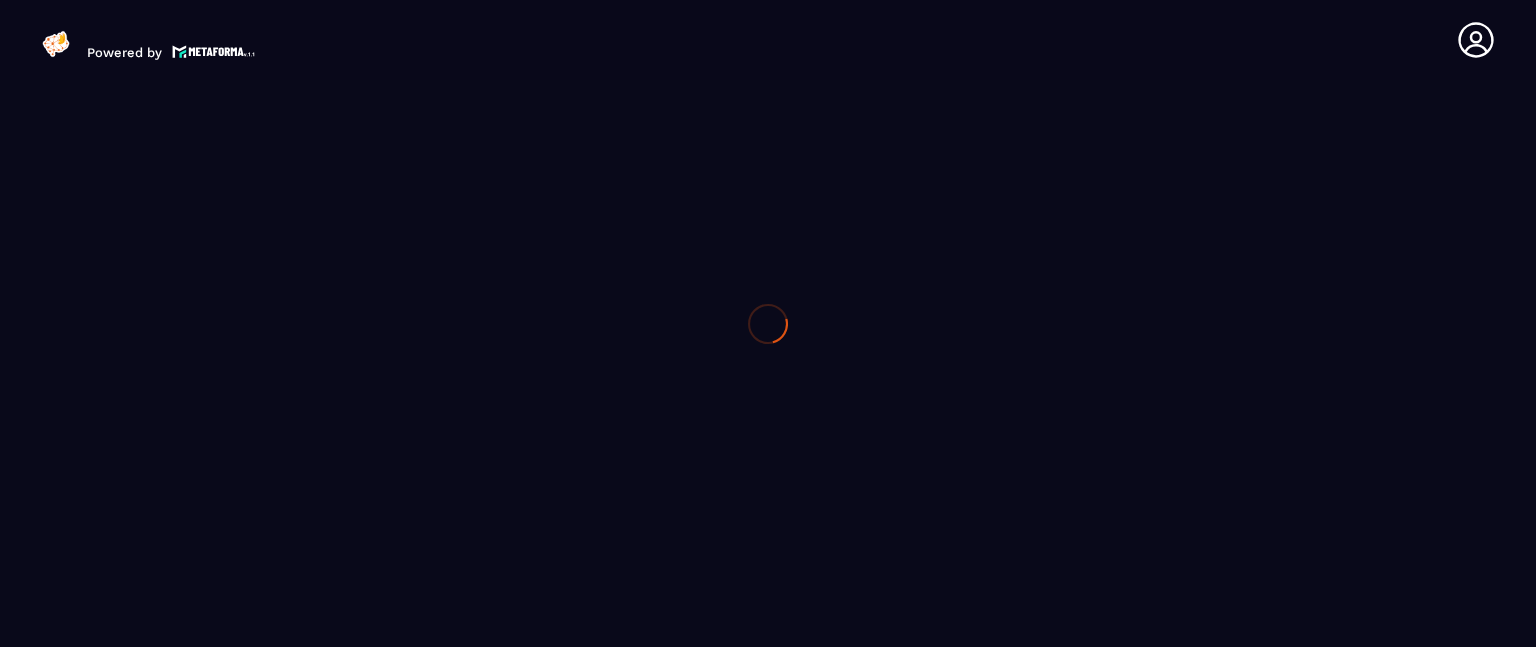 scroll, scrollTop: 0, scrollLeft: 0, axis: both 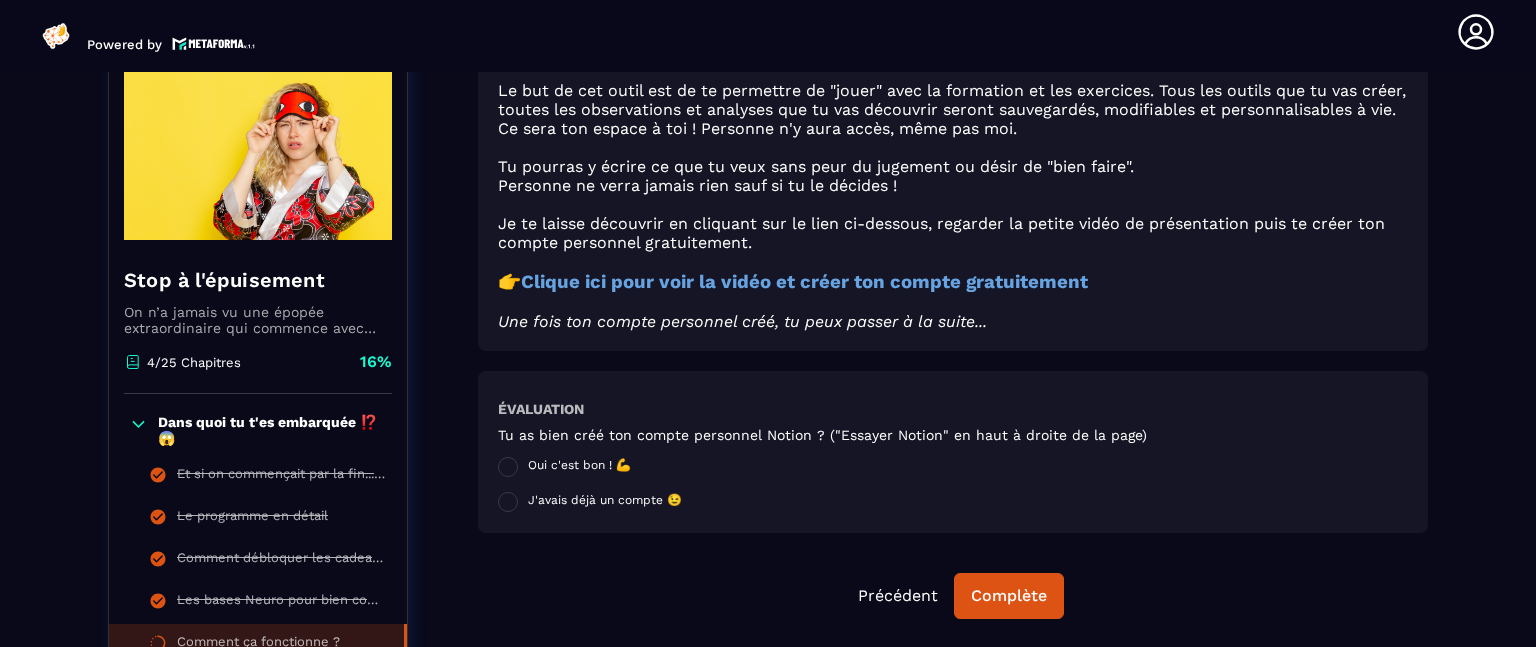 click on "Clique ici pour voir la vidéo et créer ton compte gratuitement" at bounding box center (804, 282) 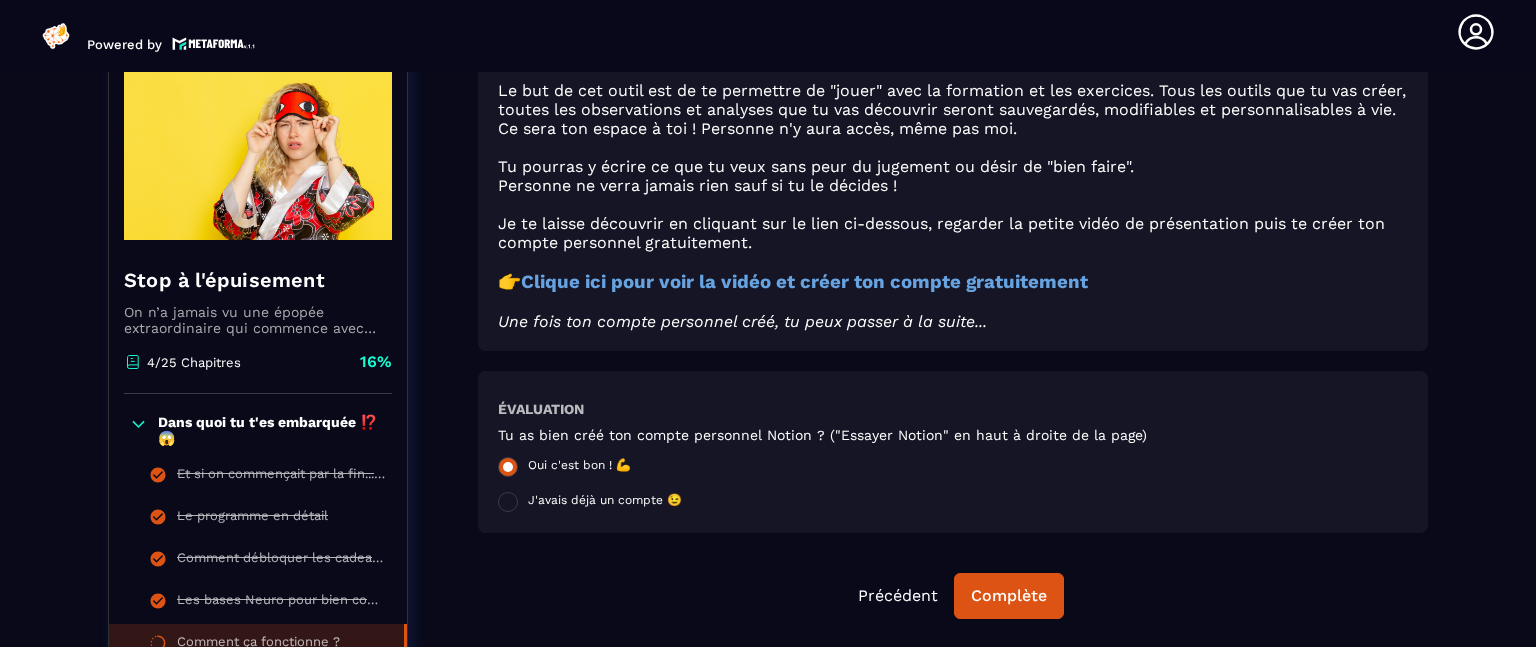 click at bounding box center (508, 467) 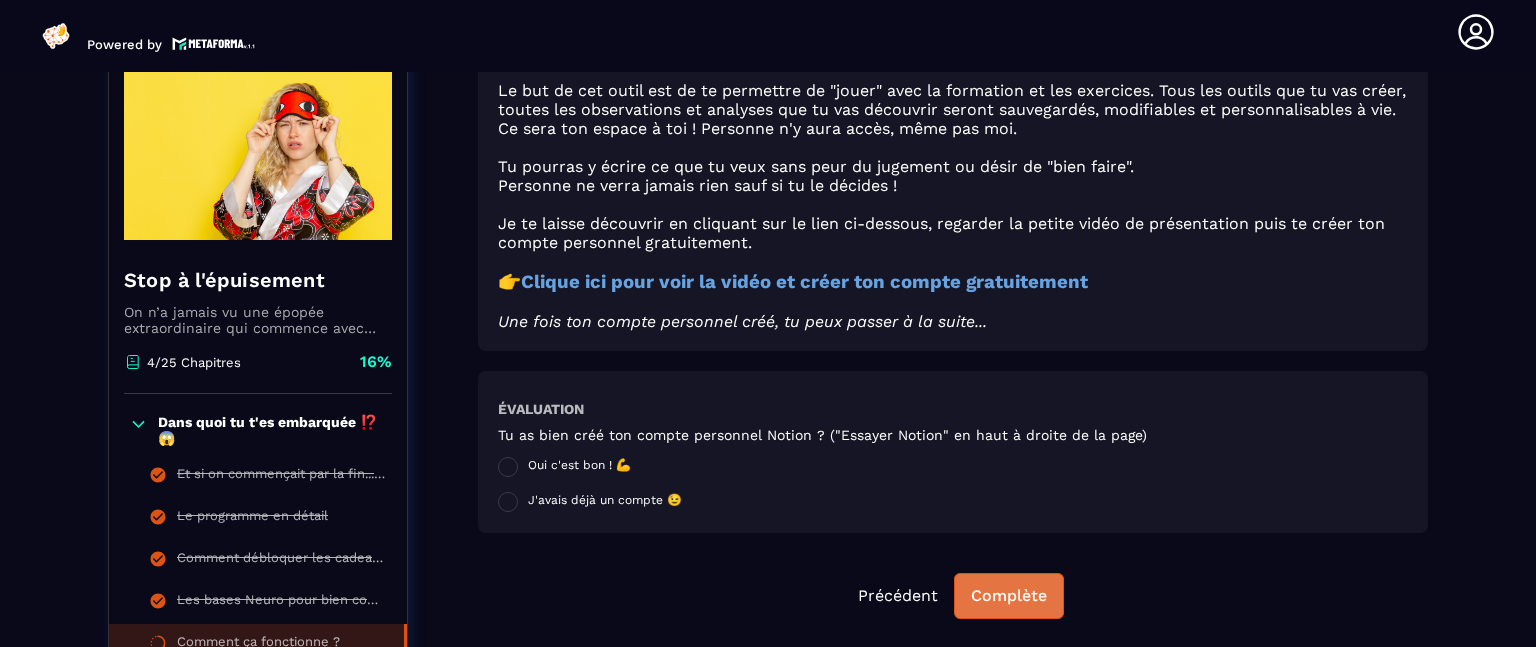 click on "Complète" at bounding box center [1009, 596] 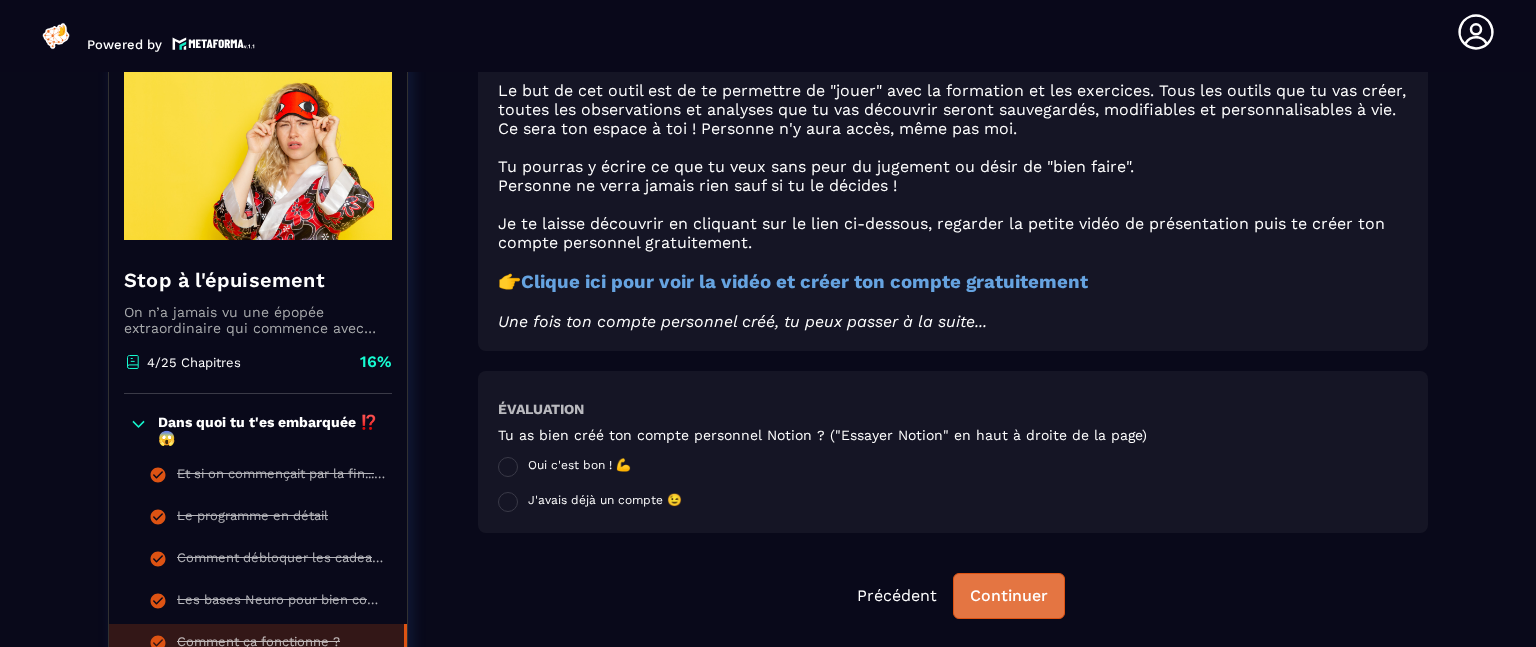 click on "Continuer" at bounding box center (1009, 596) 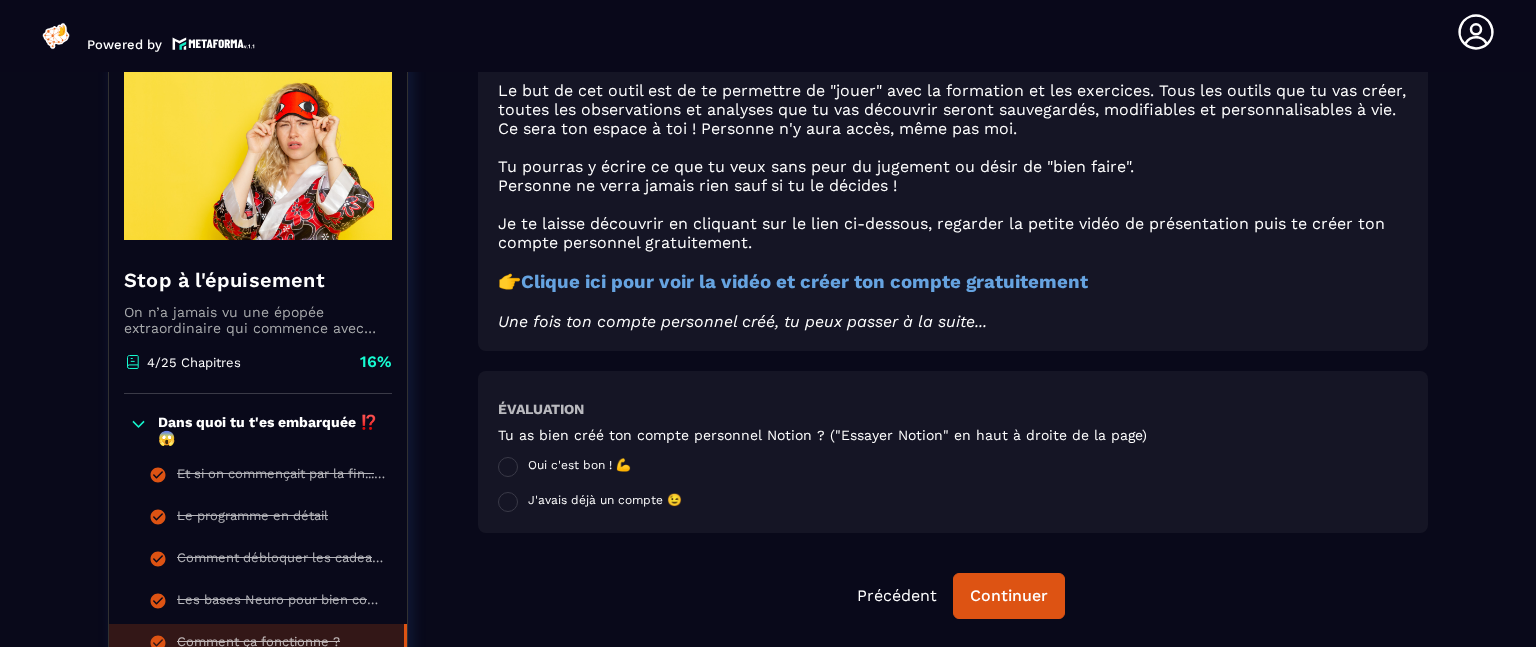 type 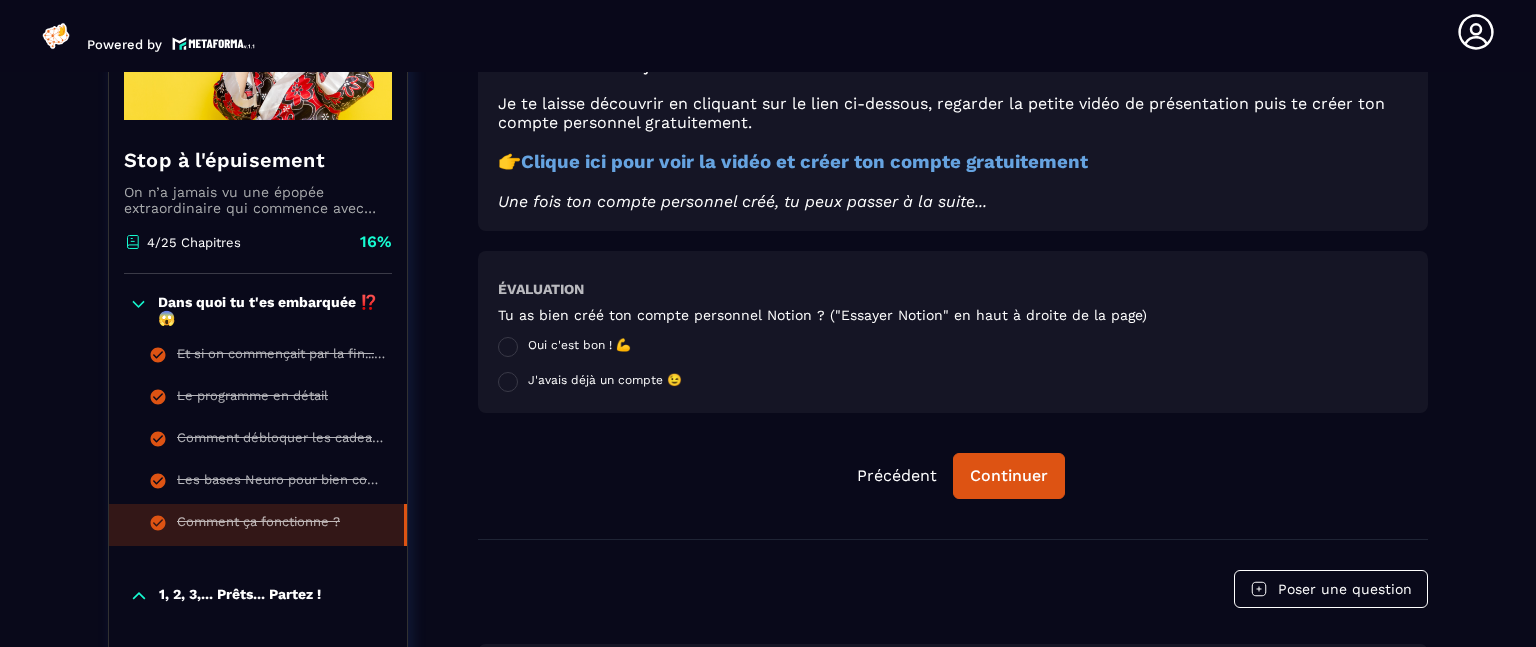 scroll, scrollTop: 1288, scrollLeft: 0, axis: vertical 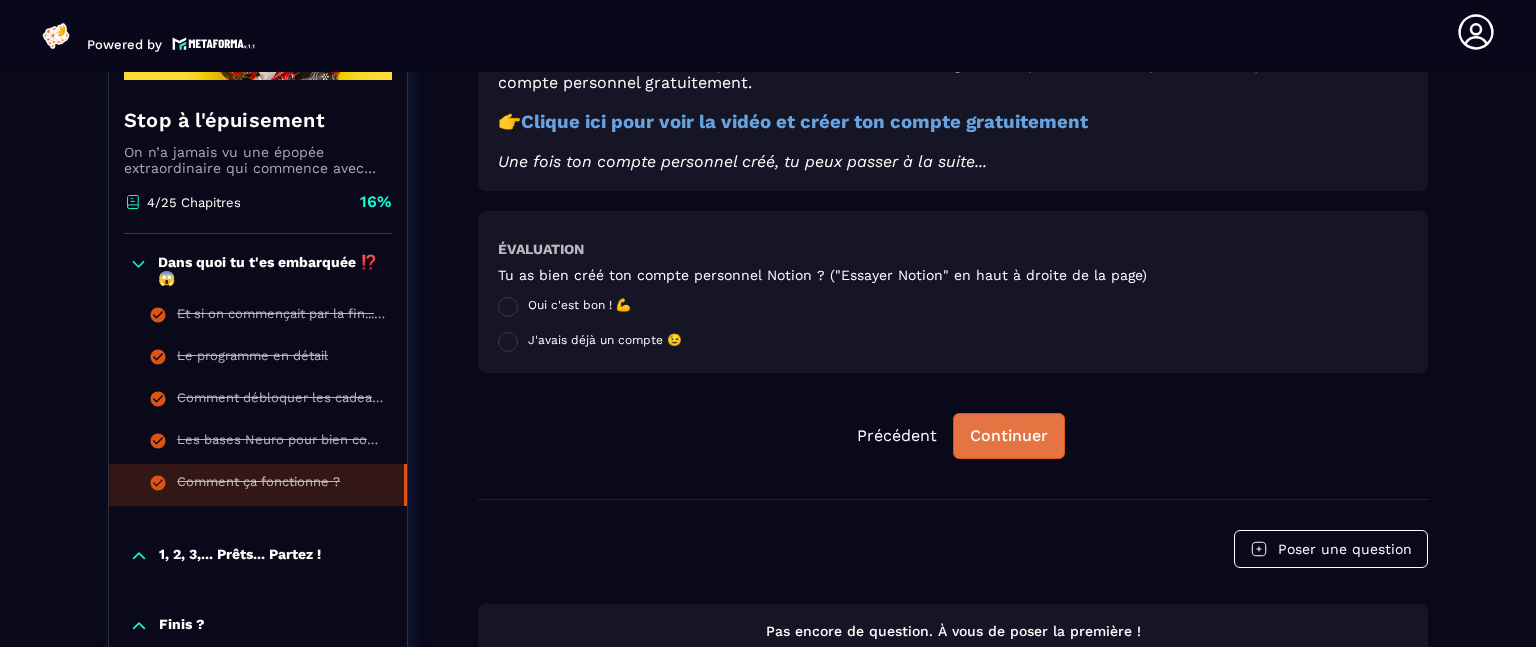 click on "Continuer" at bounding box center [1009, 436] 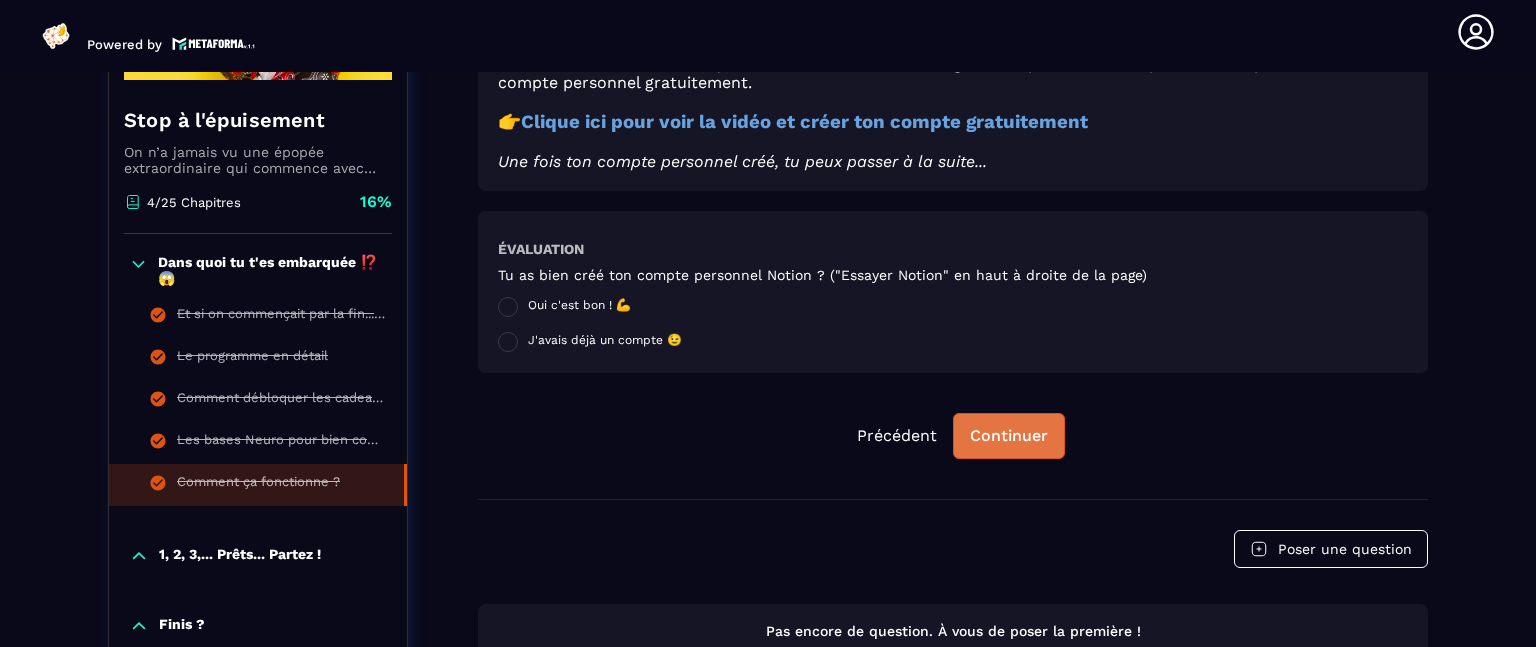 click on "Continuer" at bounding box center [1009, 436] 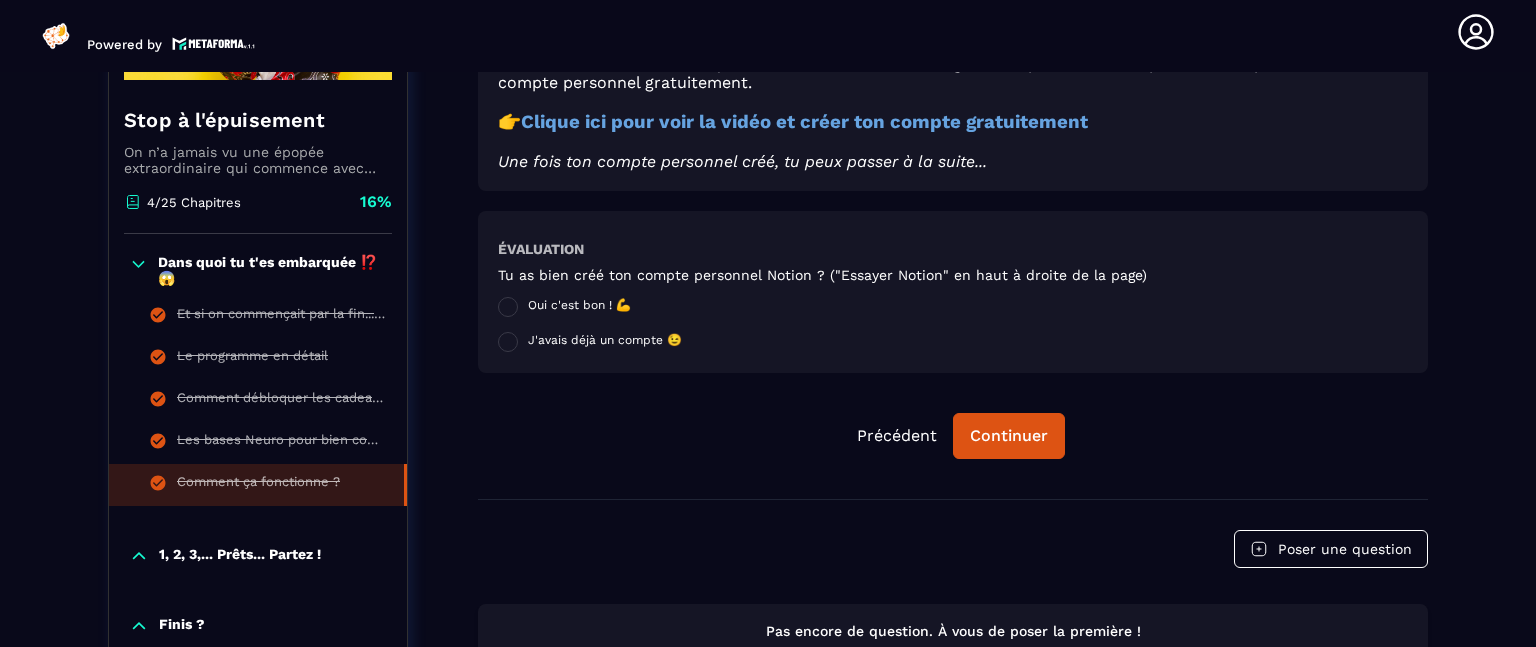drag, startPoint x: 406, startPoint y: 513, endPoint x: 404, endPoint y: 540, distance: 27.073973 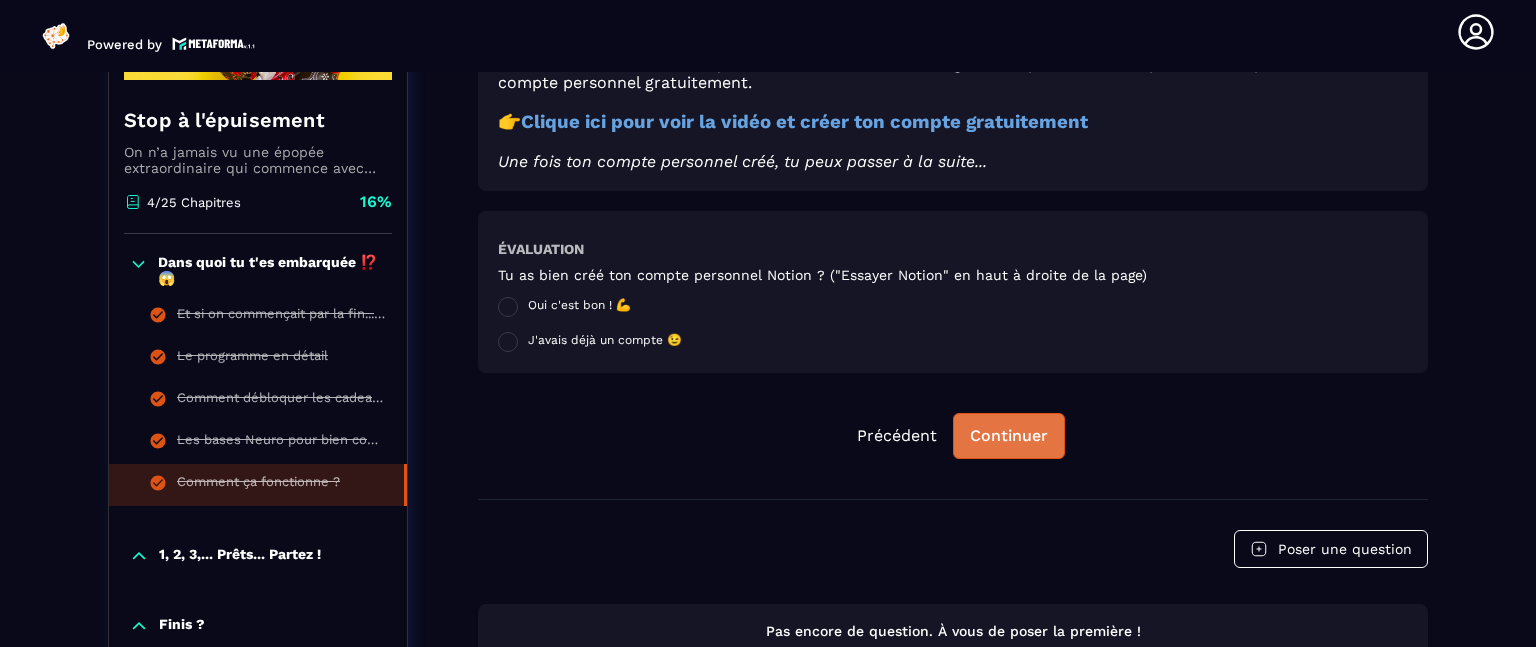 click on "Continuer" at bounding box center (1009, 436) 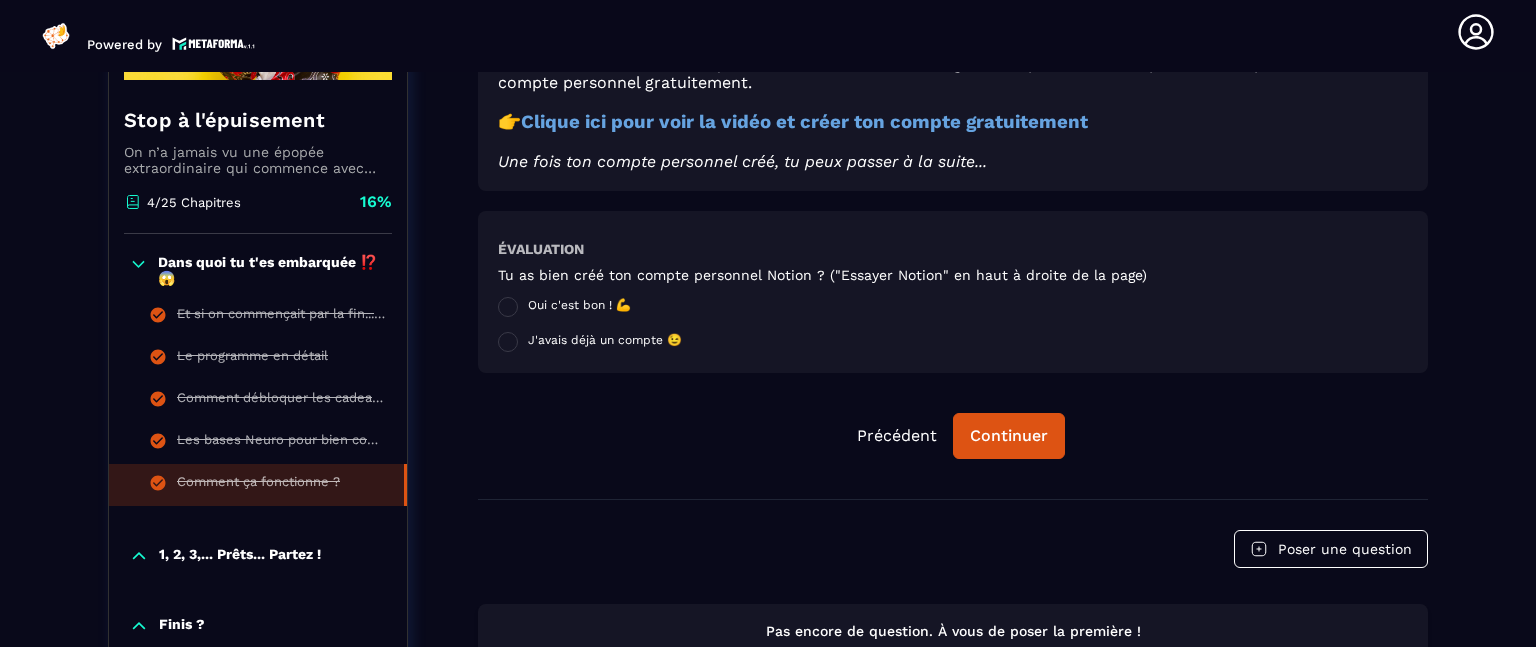 click on "1, 2, 3,... Prêts... Partez !" at bounding box center (240, 556) 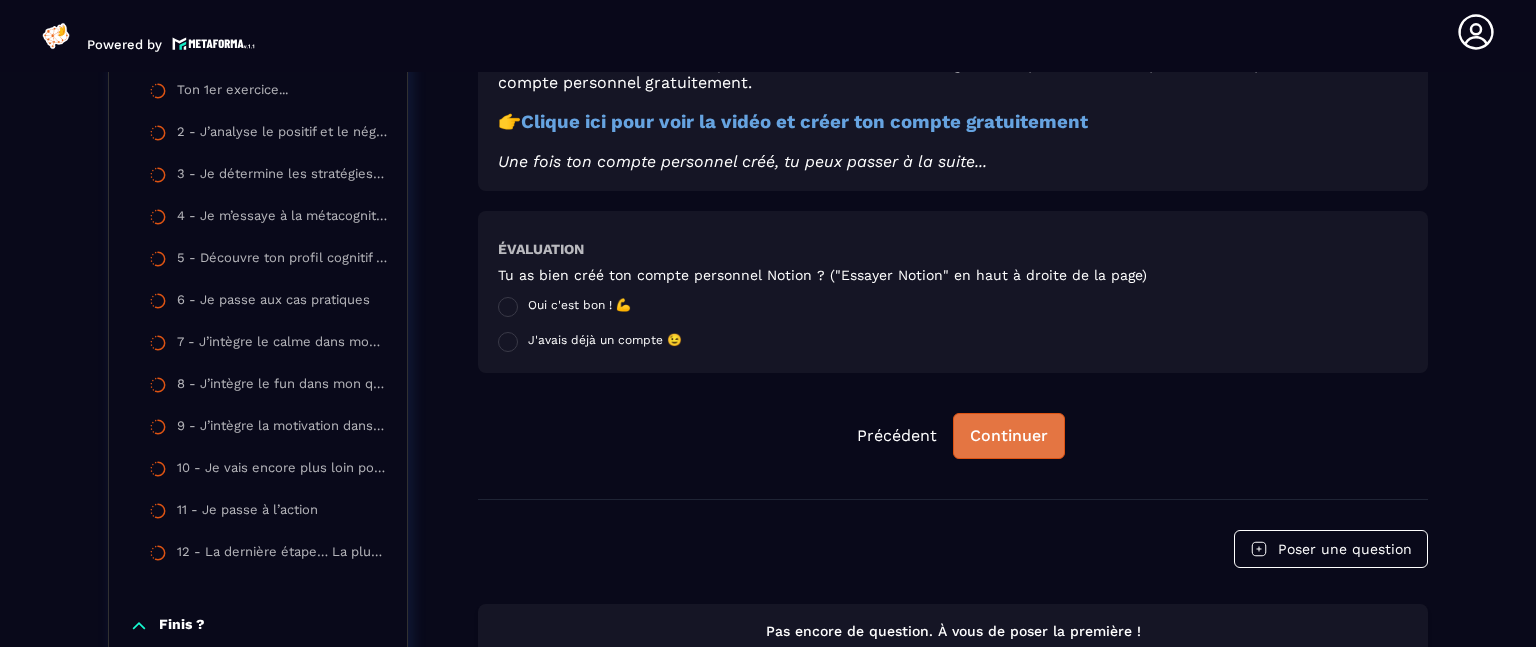click on "Continuer" at bounding box center (1009, 436) 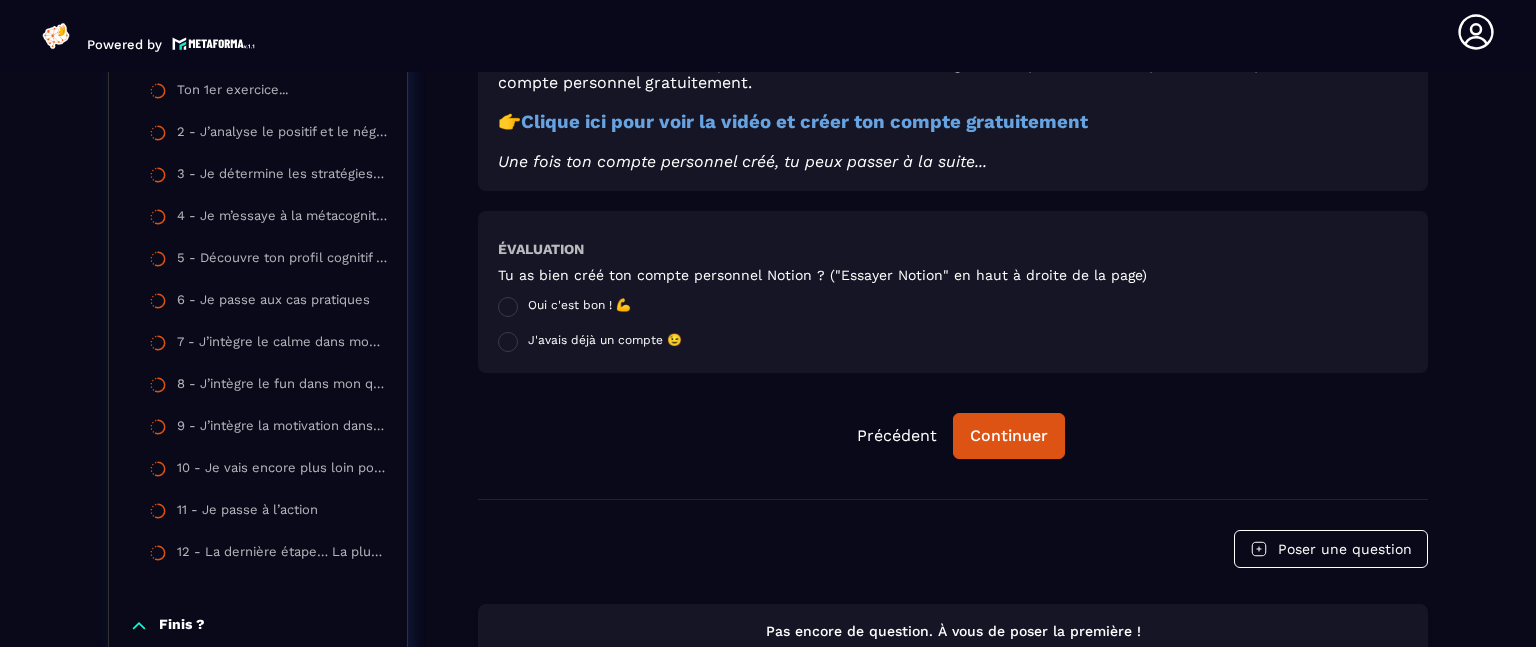 click on "Stop à l'épuisement On n’a jamais vu une épopée extraordinaire qui commence avec une héroïne qui n’a pas le temps, l’énergie ou la motivation avant même de débuter son voyage !
Il est temps de redonner un max de “peps” au personnage principal de ton histoire afin que ton récit parte du bon pied… 👣 4/25 Chapitres 16%  Dans quoi tu t'es embarquée ⁉️😱 Et si on commençait par la fin... 😇 Le programme en détail Comment débloquer les cadeaux à la fin ? Les bases Neuro pour bien commencer Comment ça fonctionne ? 1, 2, 3,... Prêts... Partez ! Finis ? Stop à l'épuisement On n’a jamais vu une épopée extraordinaire qui commence avec une héroïne qui n’a pas le temps, l’énergie ou la motivation avant même de débuter son voyage !
Il est temps de redonner un max de “peps” au personnage principal de ton histoire afin que ton récit parte du bon pied… 👣 4/25 Chapitres 16%  Dans quoi tu t'es embarquée ⁉️😱 Et si on commençait par la fin... 😇 👉" at bounding box center [768, -158] 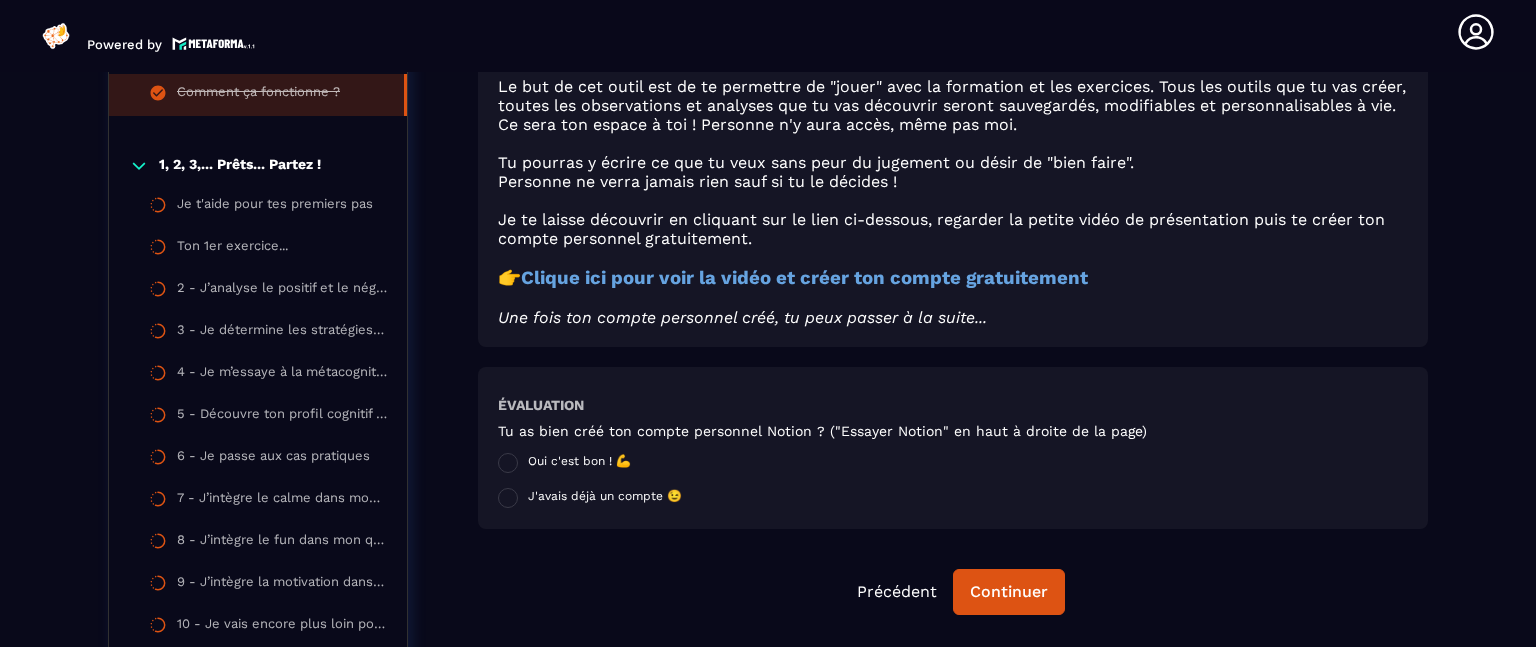 scroll, scrollTop: 1128, scrollLeft: 0, axis: vertical 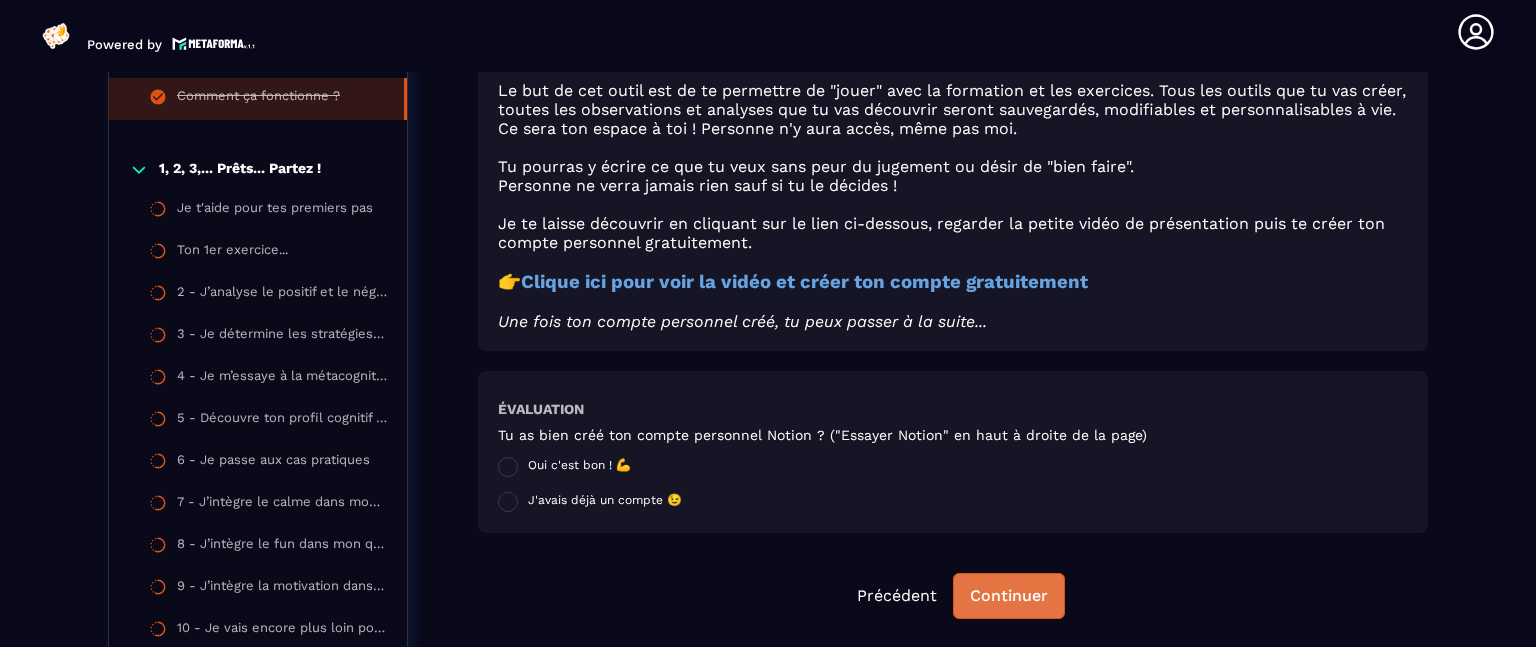 click on "Continuer" at bounding box center [1009, 596] 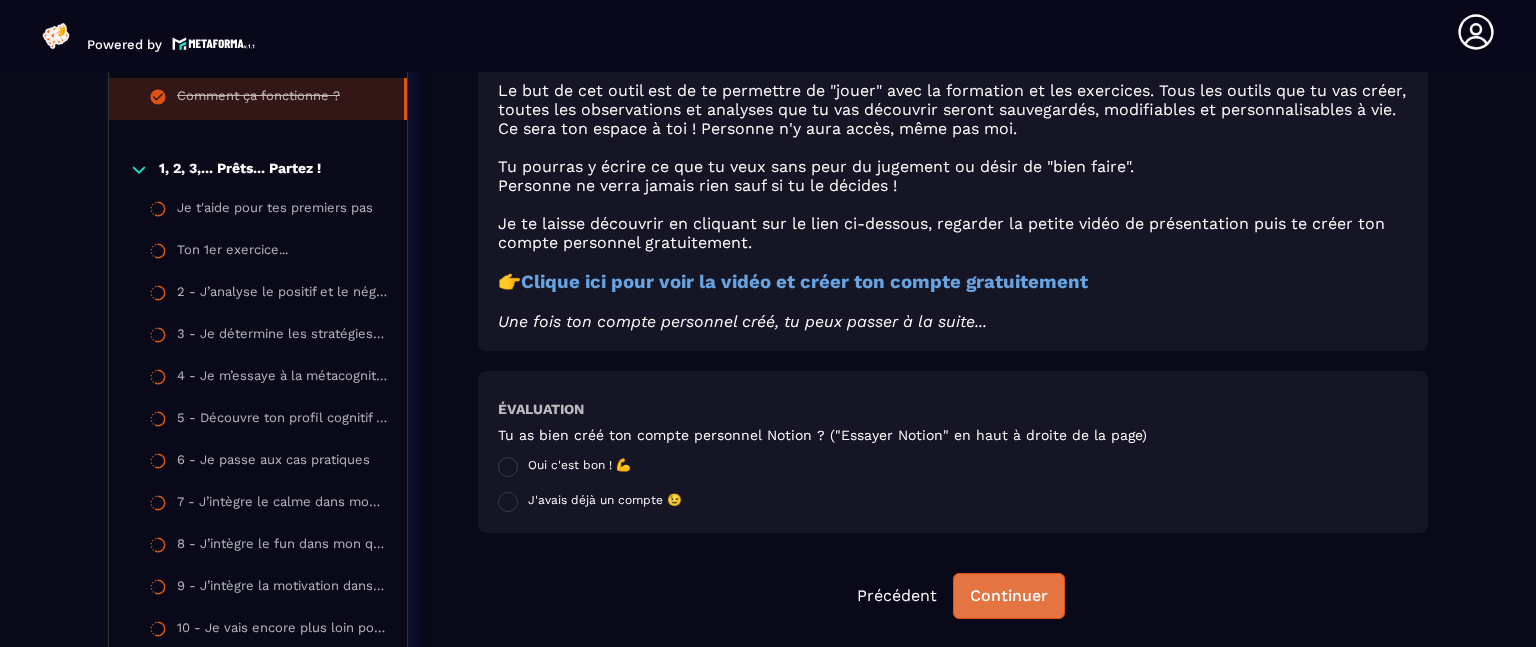 click on "Continuer" at bounding box center [1009, 596] 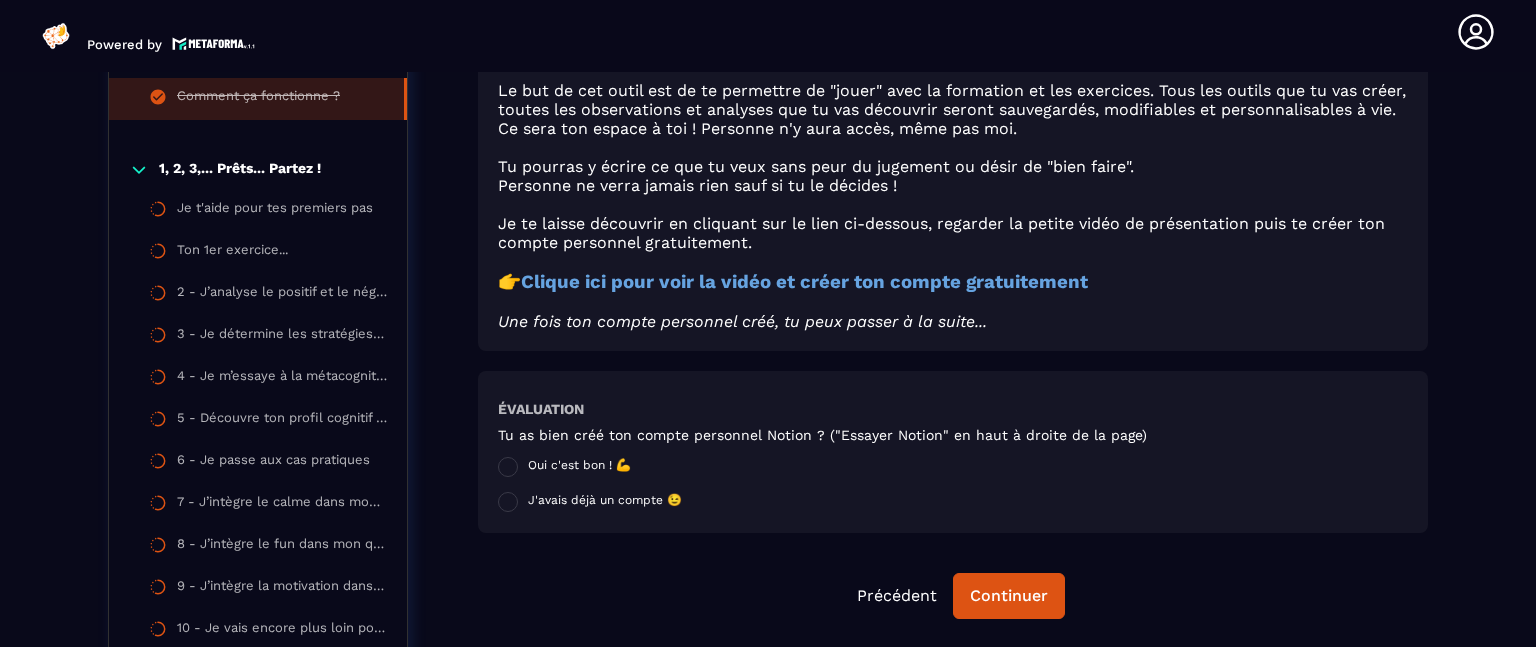 click on "Clique ici pour voir la vidéo et créer ton compte gratuitement" at bounding box center (804, 282) 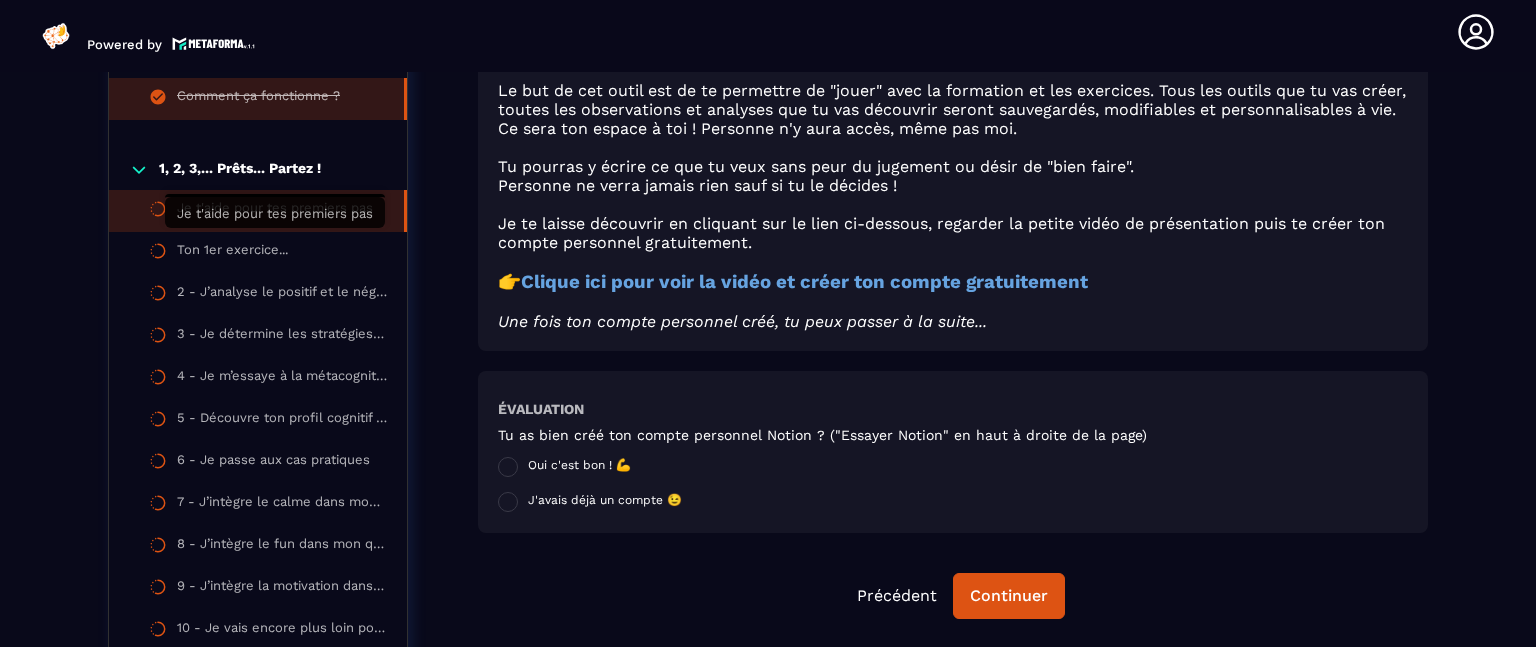 click on "Je t'aide pour tes premiers pas" at bounding box center (275, 211) 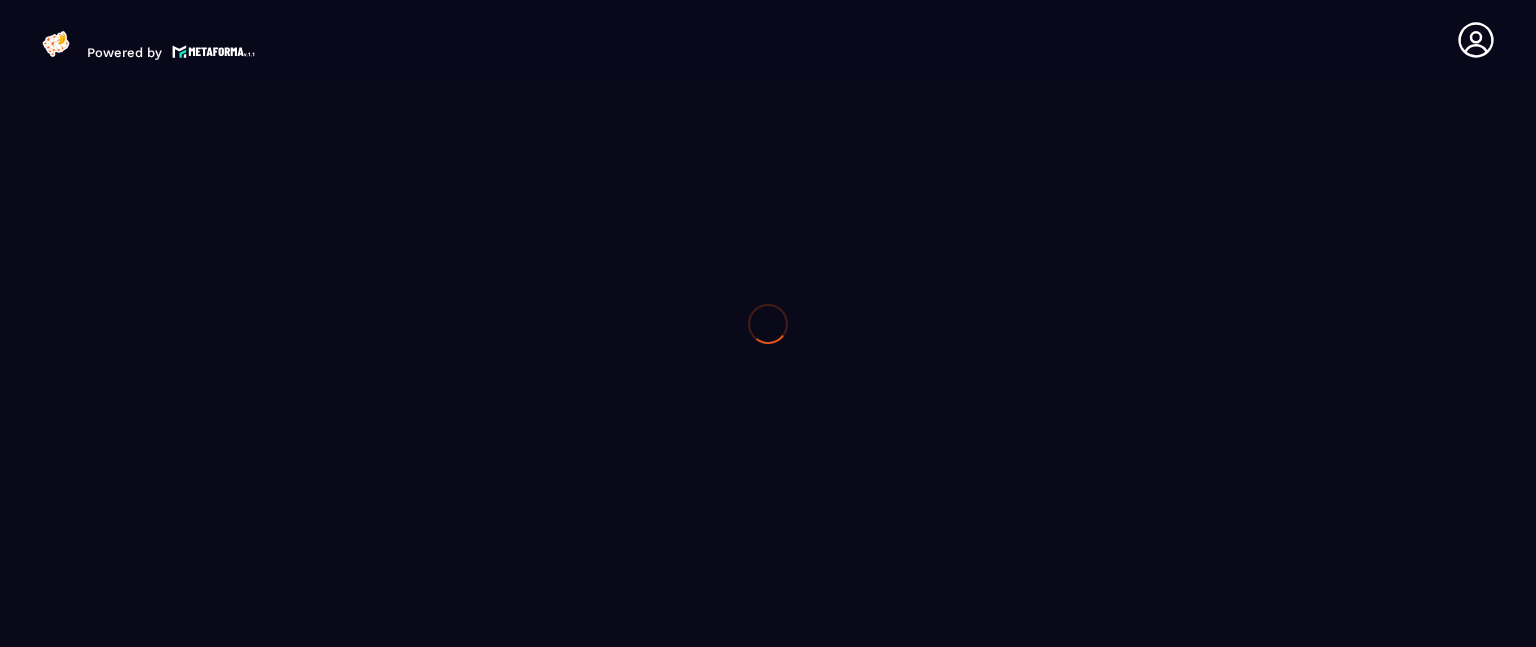 scroll, scrollTop: 0, scrollLeft: 0, axis: both 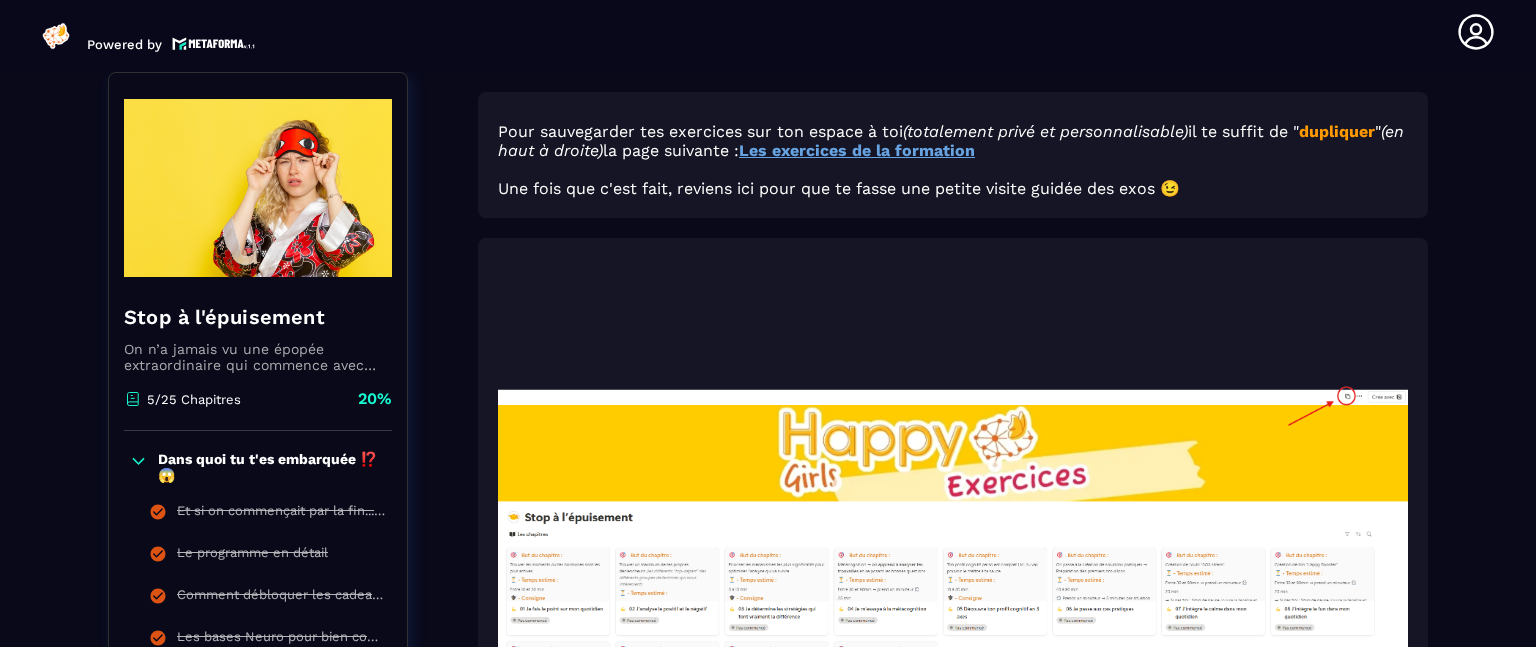 click on "Les exercices de la formation" at bounding box center (857, 150) 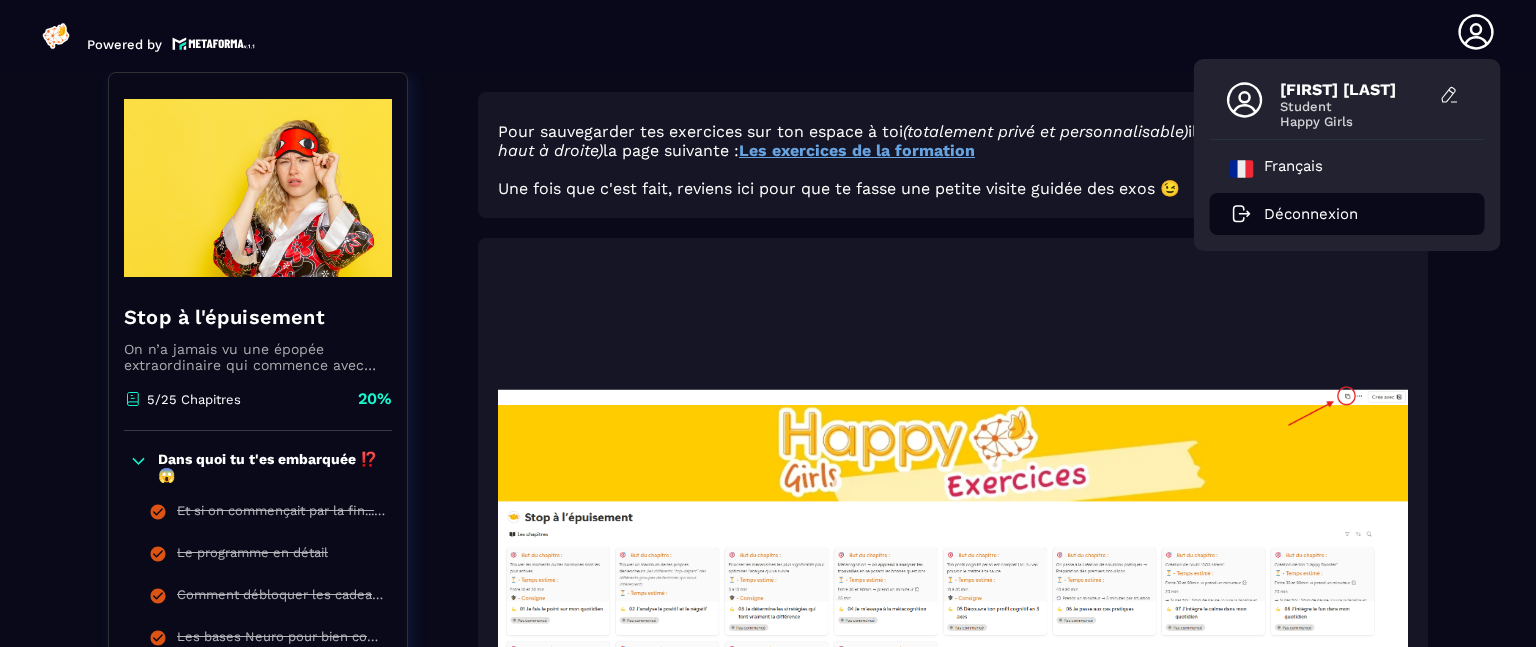 click on "Déconnexion" at bounding box center [1311, 214] 